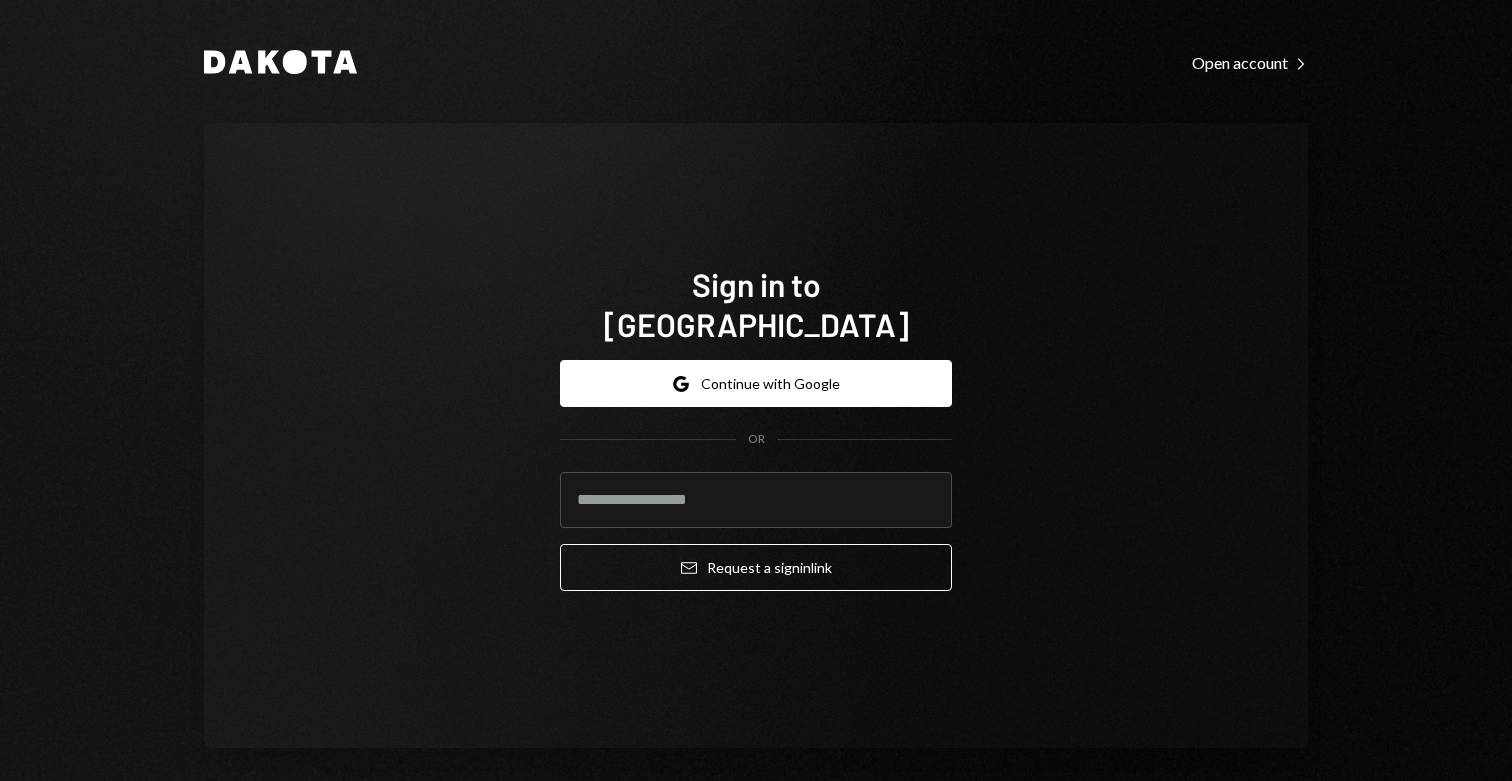 scroll, scrollTop: 0, scrollLeft: 0, axis: both 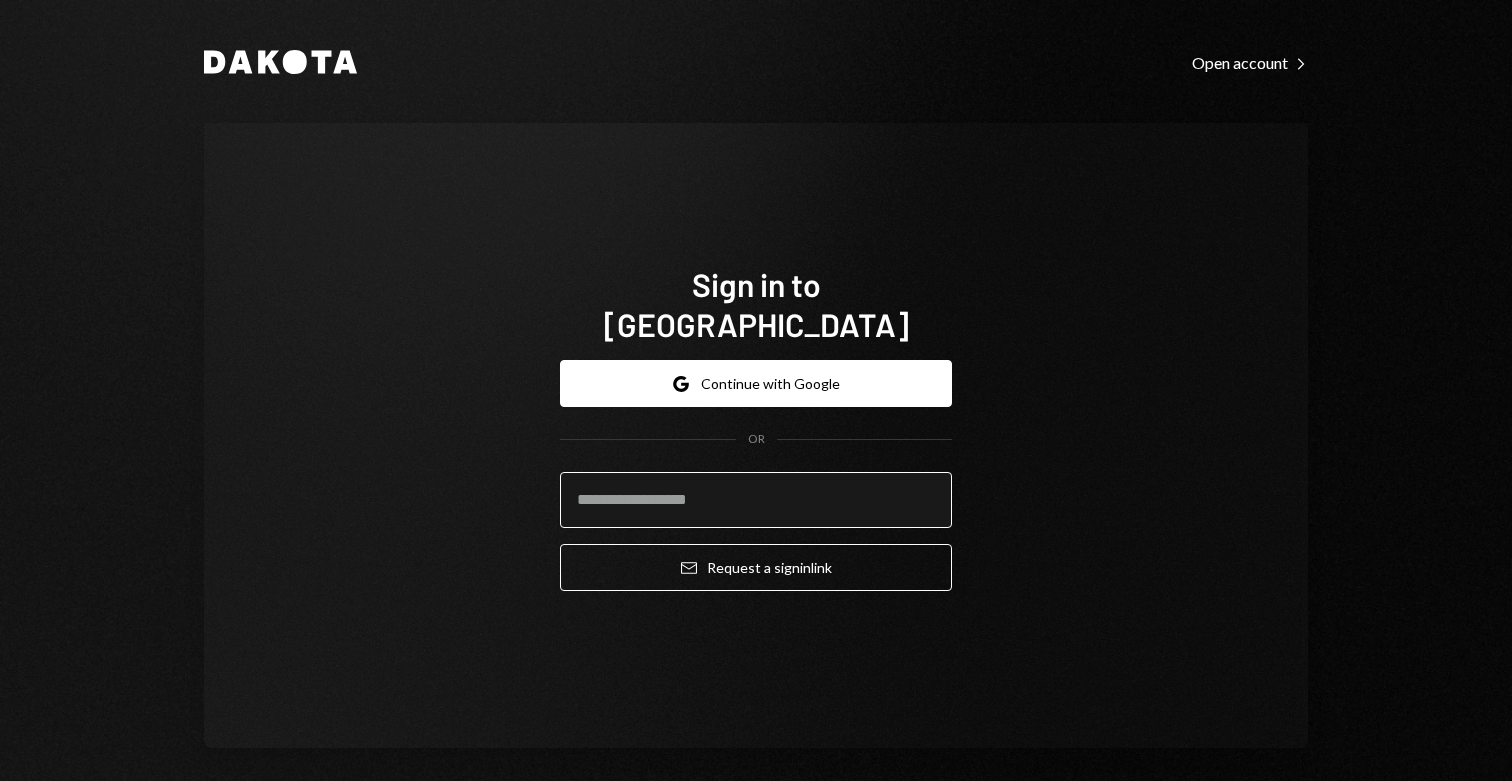 click at bounding box center (756, 500) 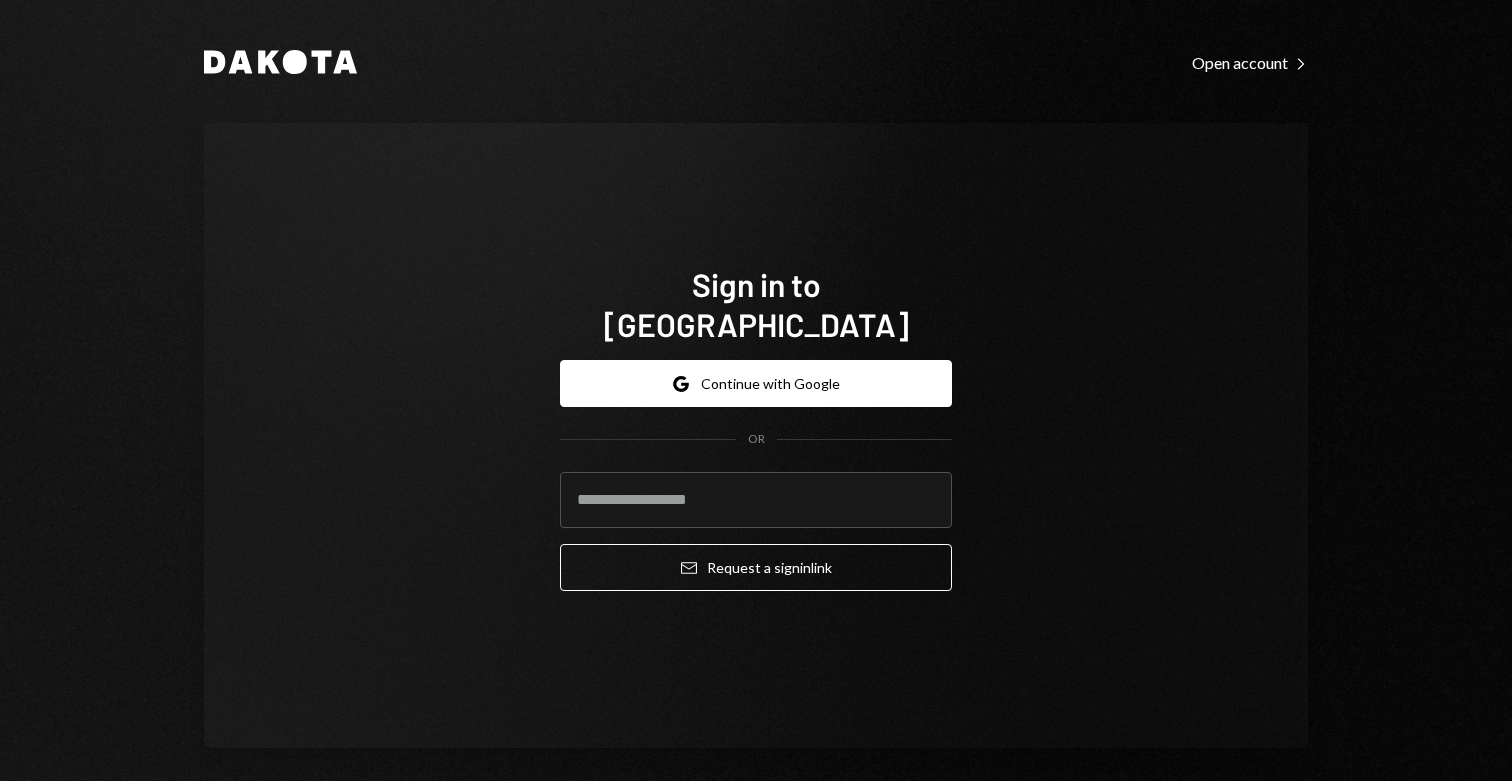 type on "**********" 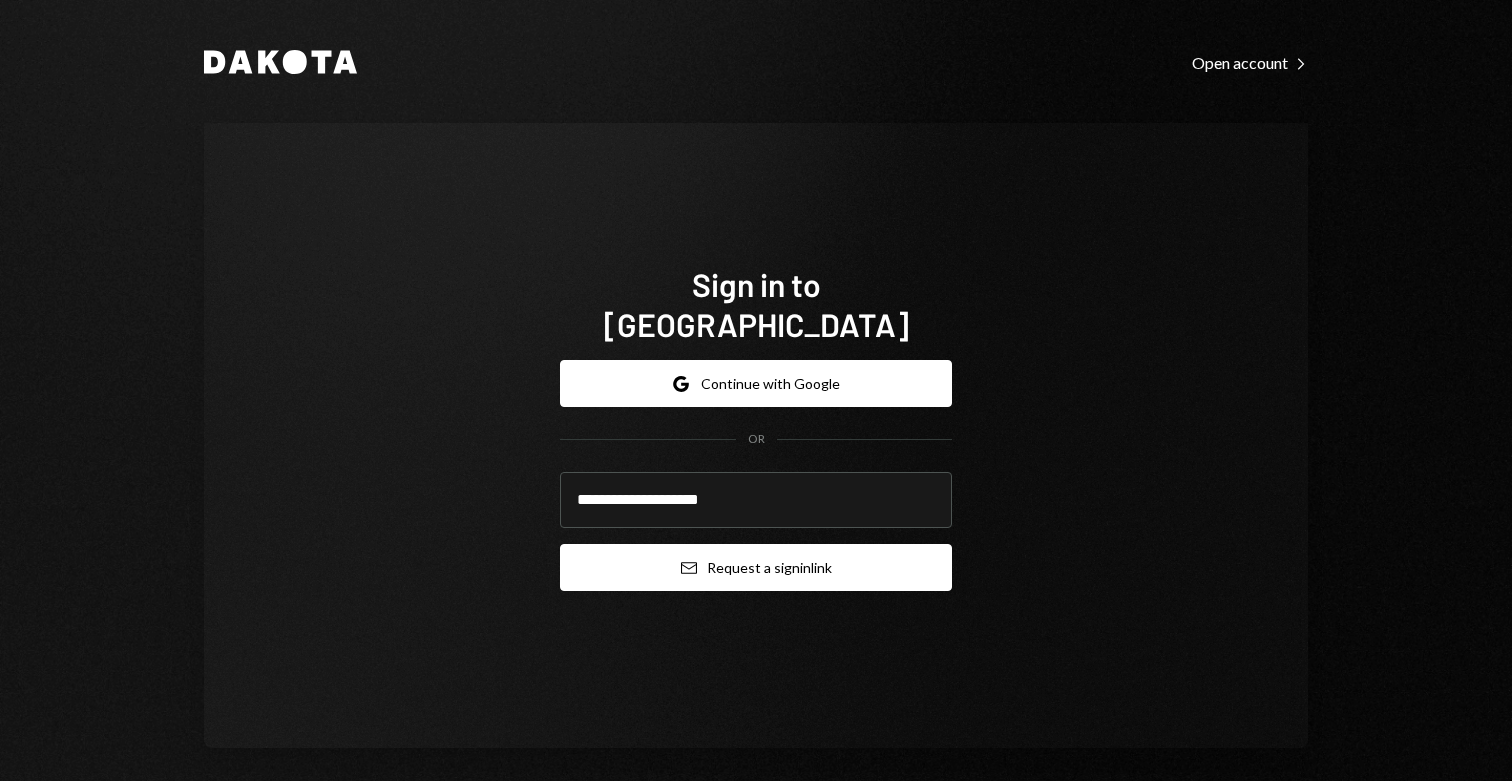 click on "Email Request a sign  in  link" at bounding box center [756, 567] 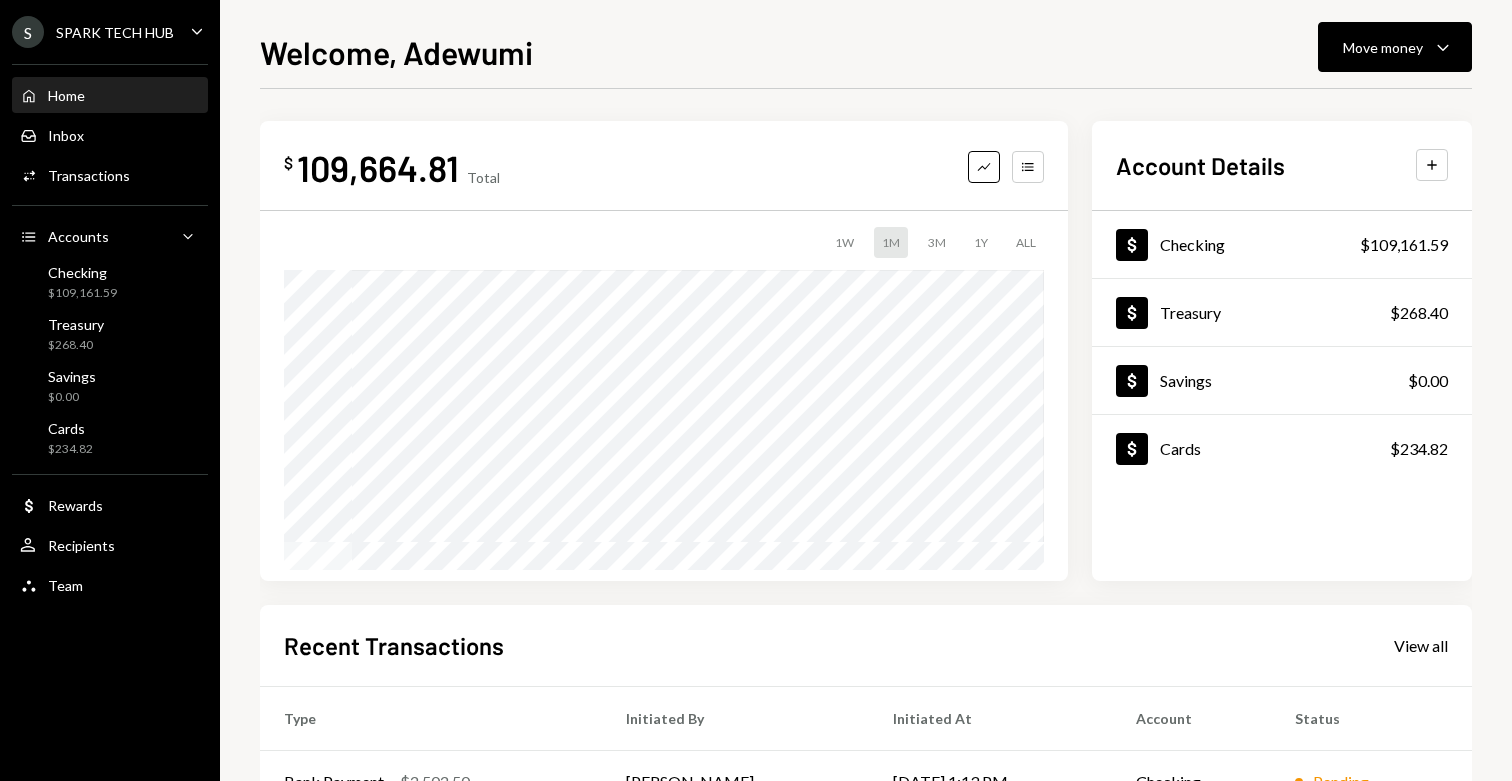 scroll, scrollTop: 329, scrollLeft: 0, axis: vertical 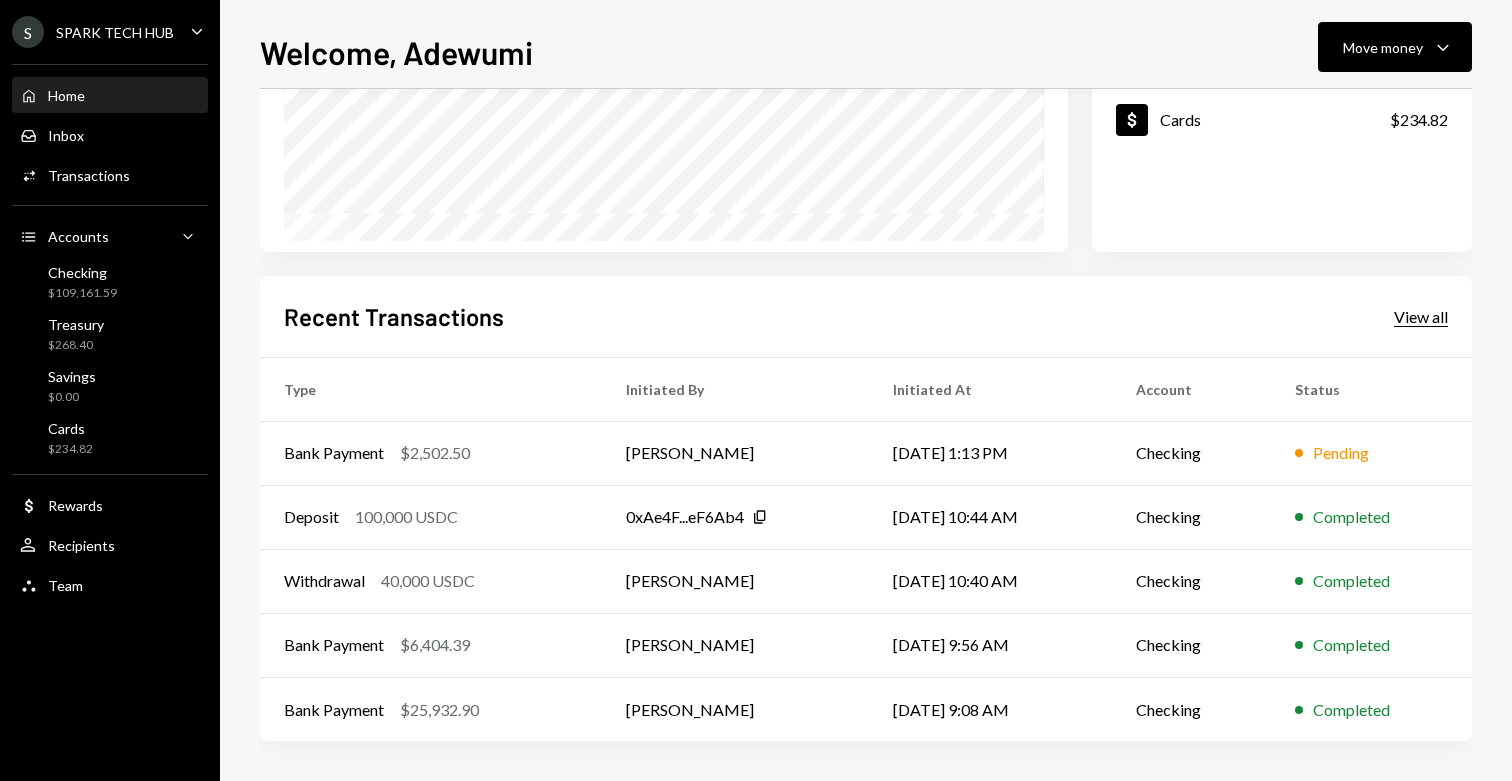 click on "View all" at bounding box center (1421, 317) 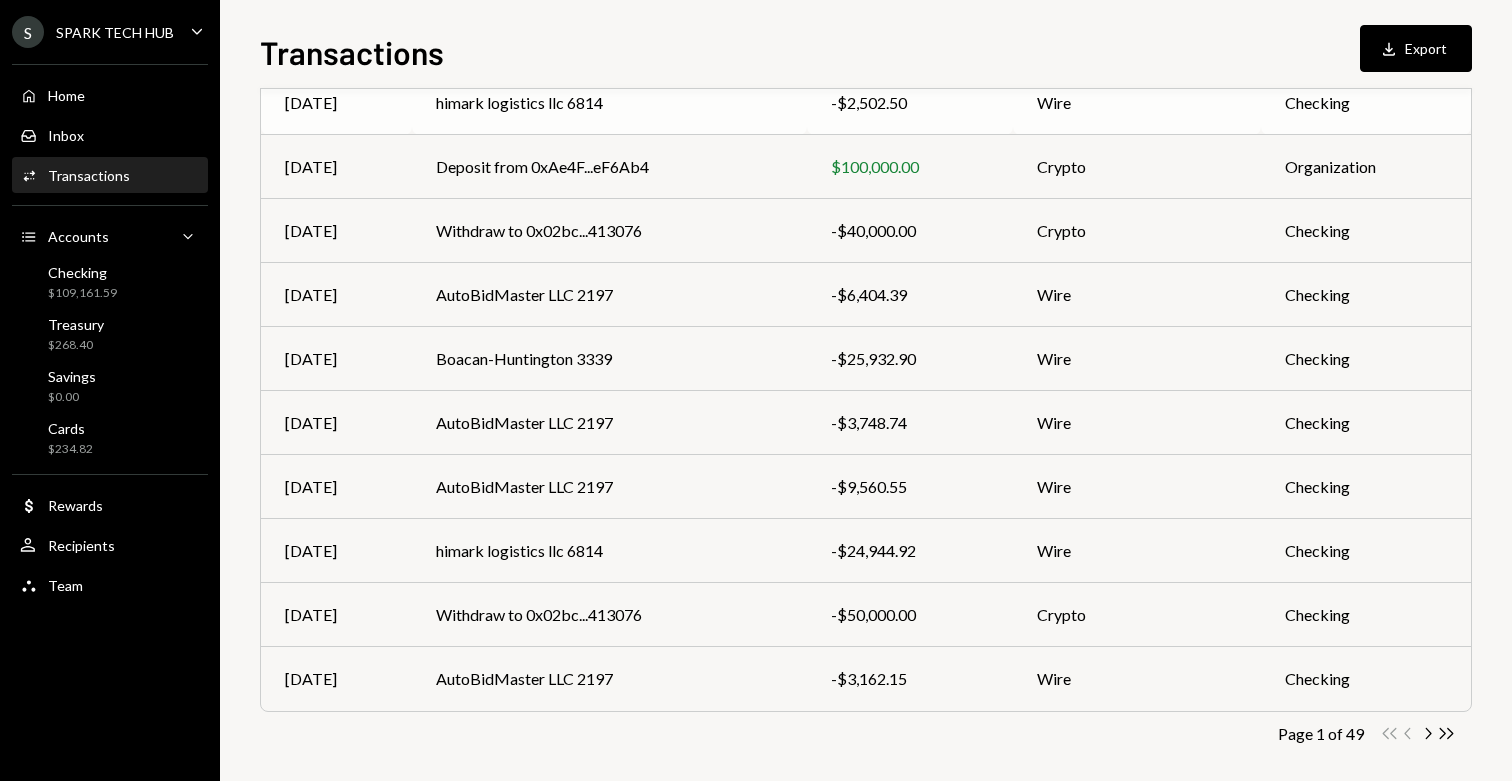 scroll, scrollTop: 259, scrollLeft: 0, axis: vertical 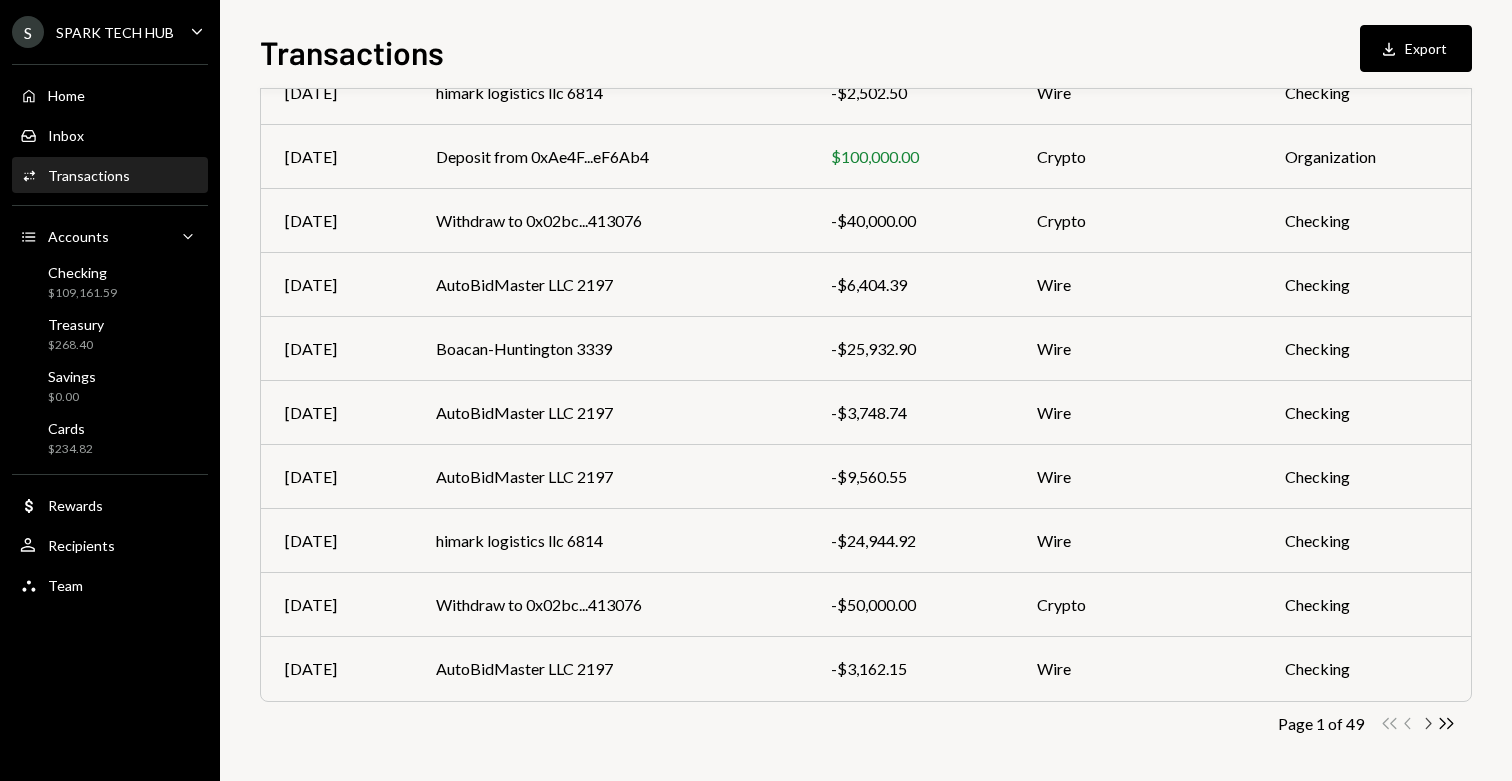 click on "Chevron Right" 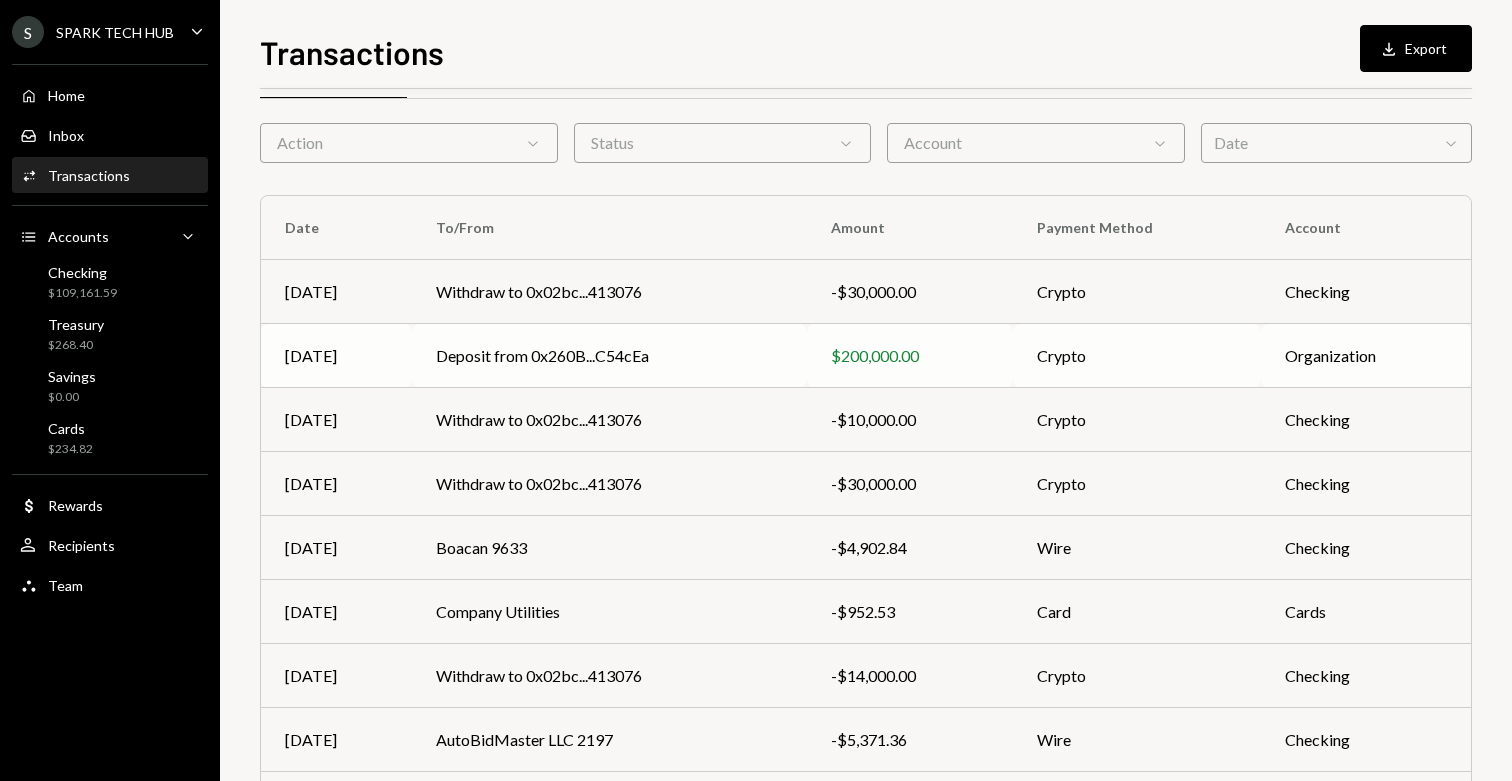 scroll, scrollTop: 98, scrollLeft: 0, axis: vertical 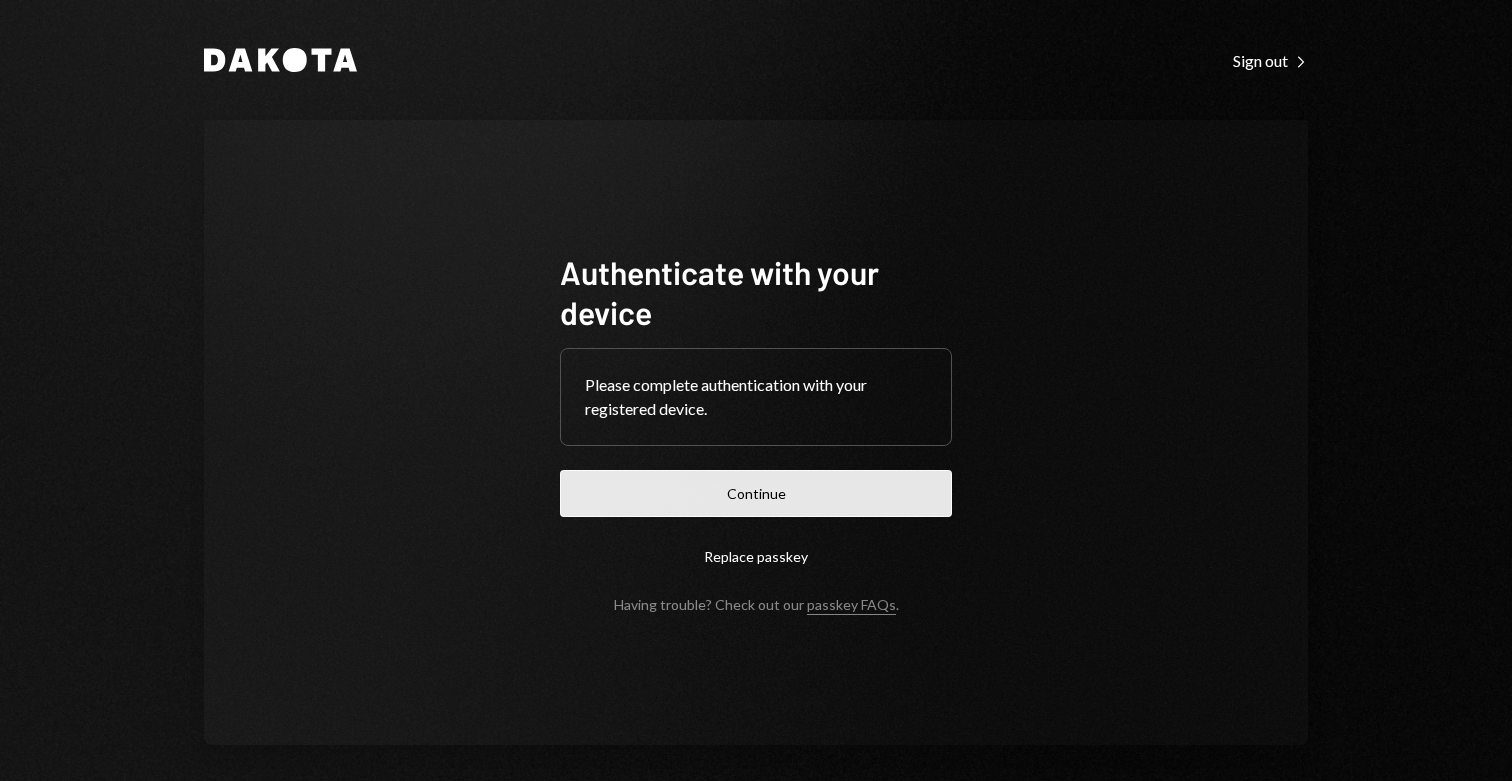 click on "Continue" at bounding box center [756, 493] 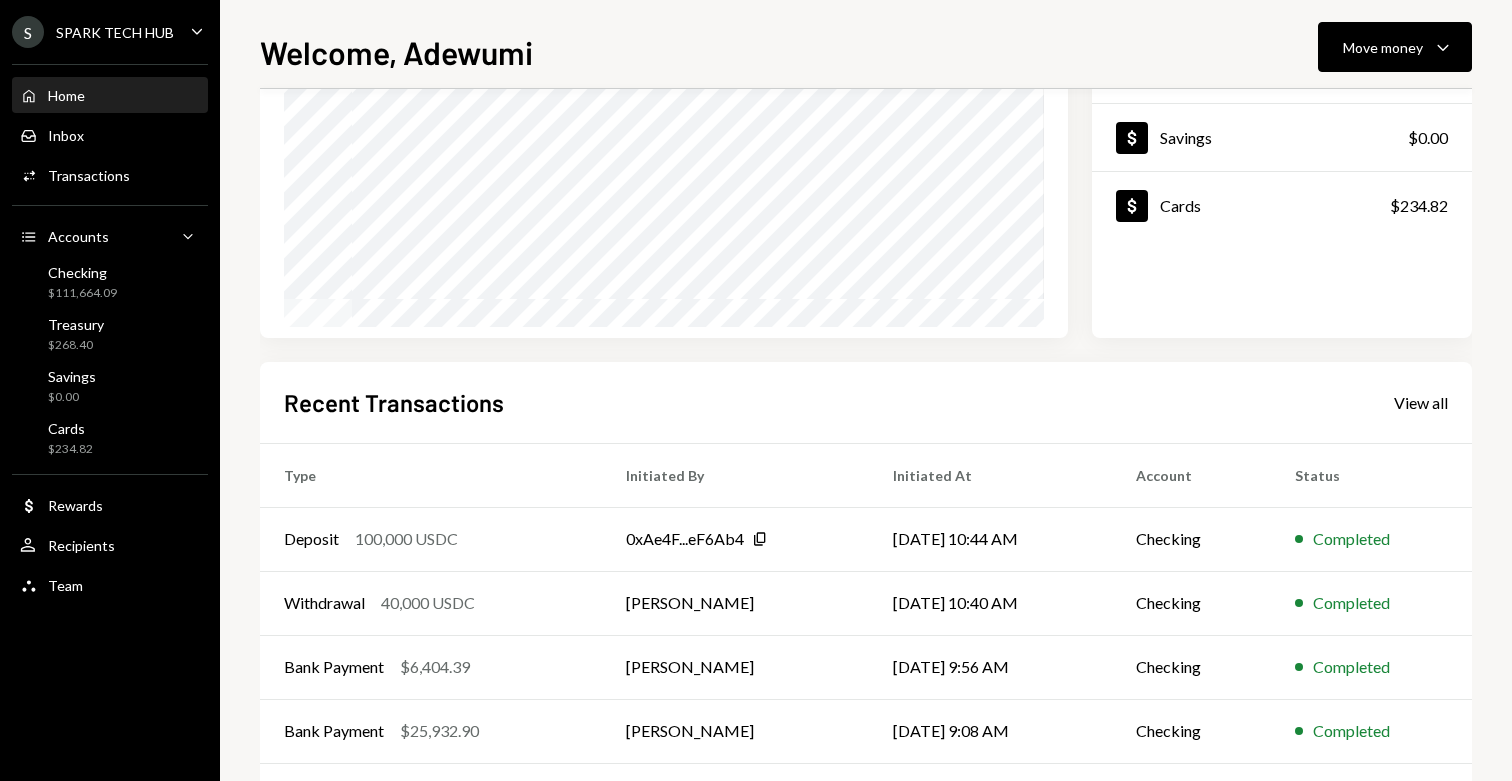 scroll, scrollTop: 0, scrollLeft: 0, axis: both 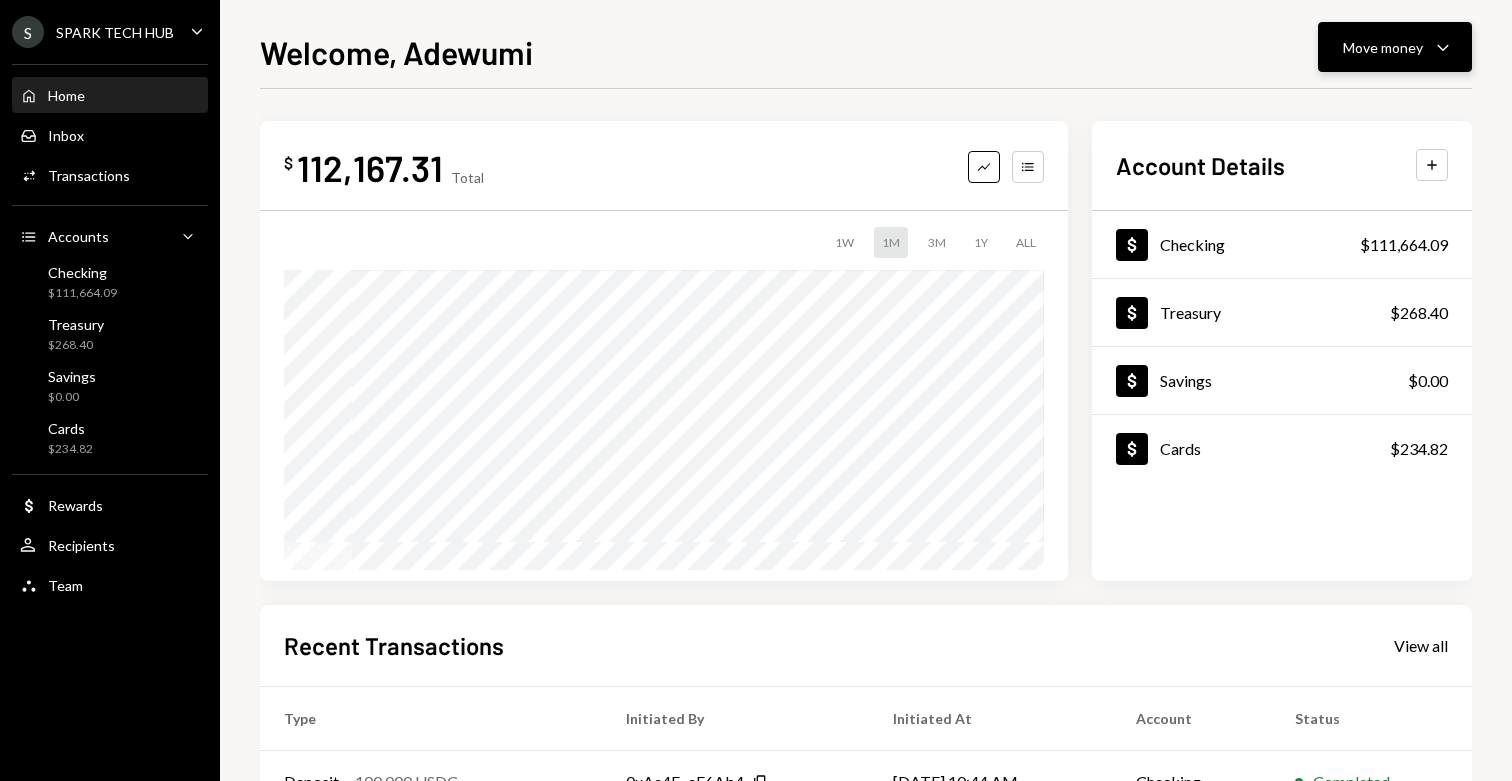 click on "Move money Caret Down" at bounding box center (1395, 47) 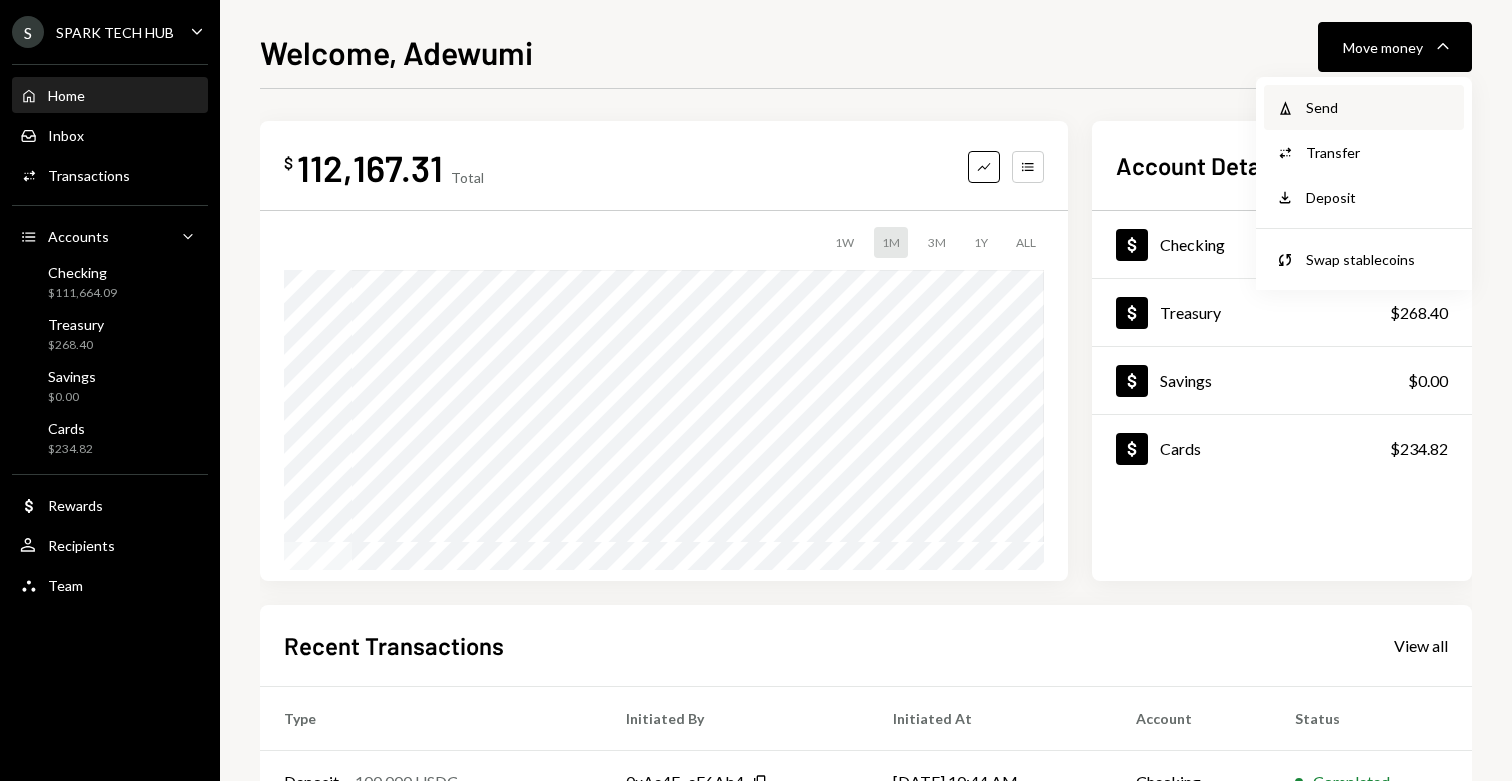 click on "Send" at bounding box center [1379, 107] 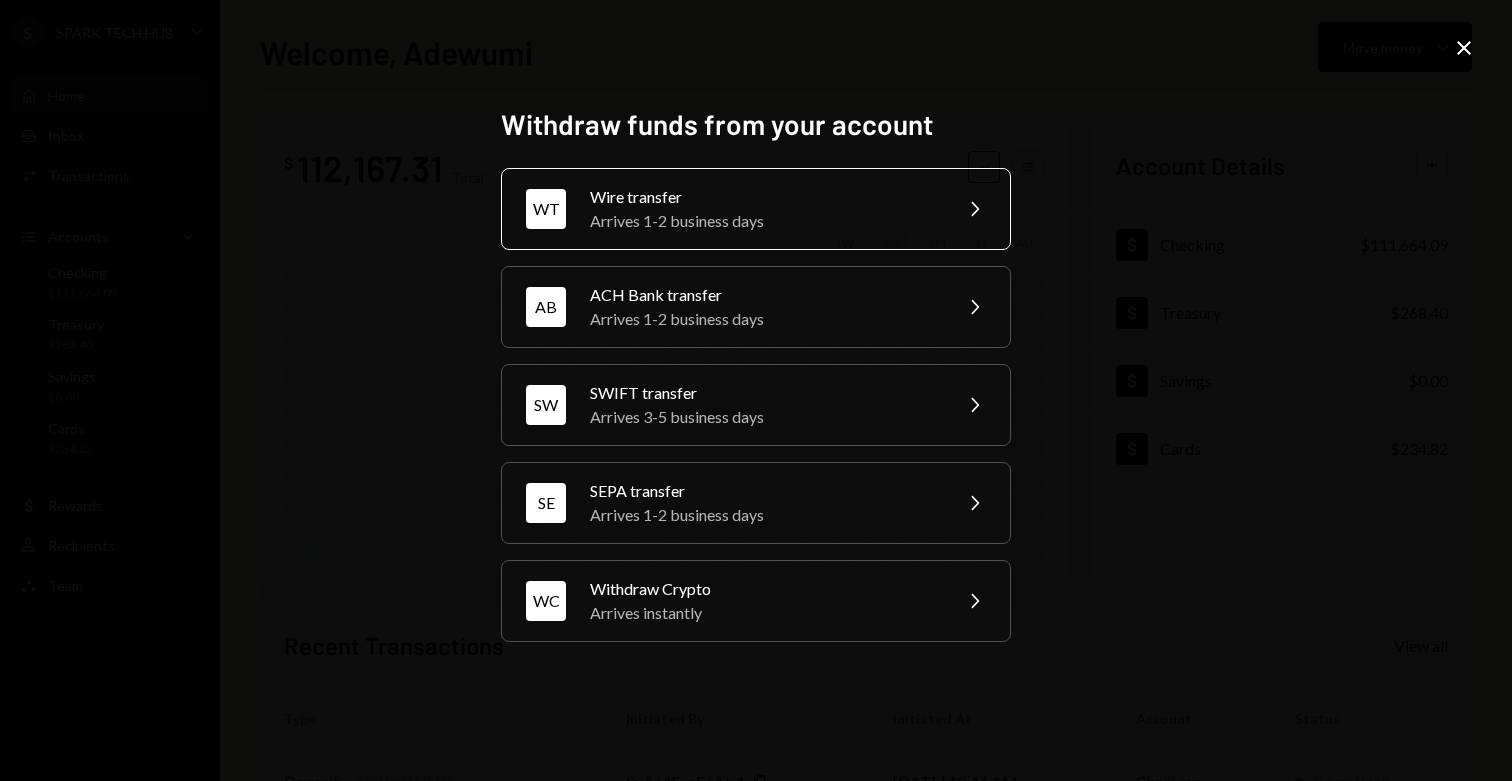 click on "Arrives 1-2 business days" at bounding box center (764, 221) 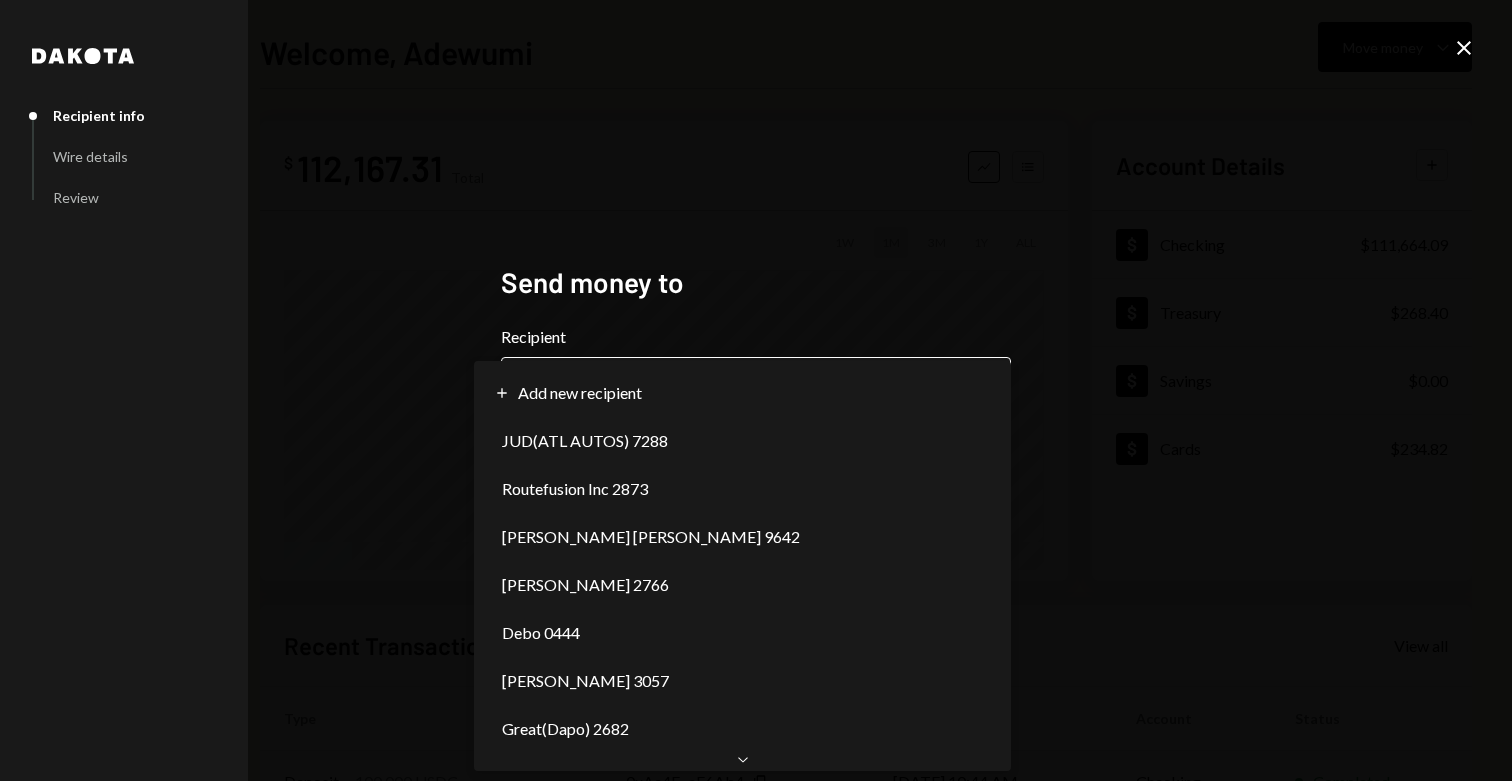click on "**********" at bounding box center (756, 390) 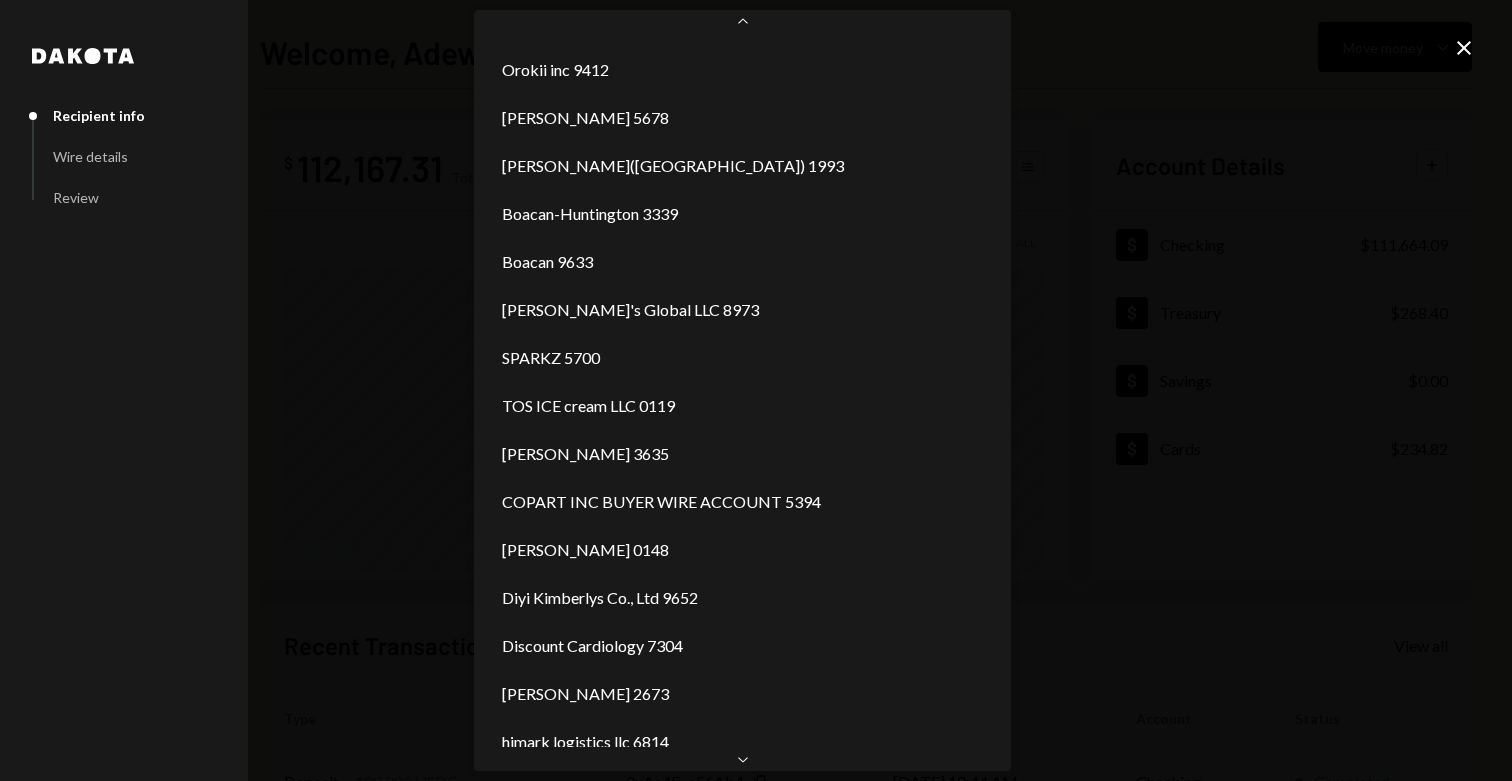 scroll, scrollTop: 1055, scrollLeft: 0, axis: vertical 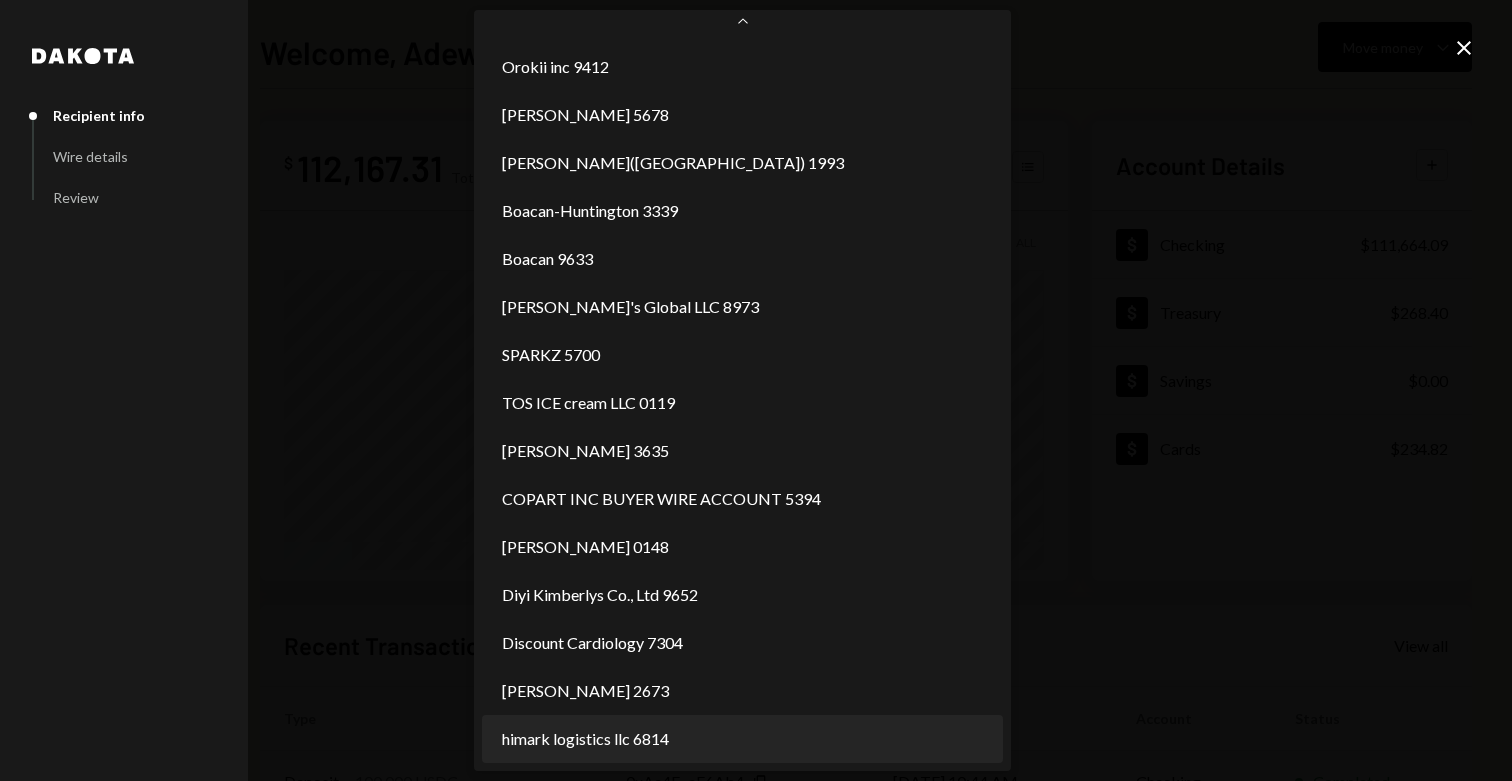 select on "**********" 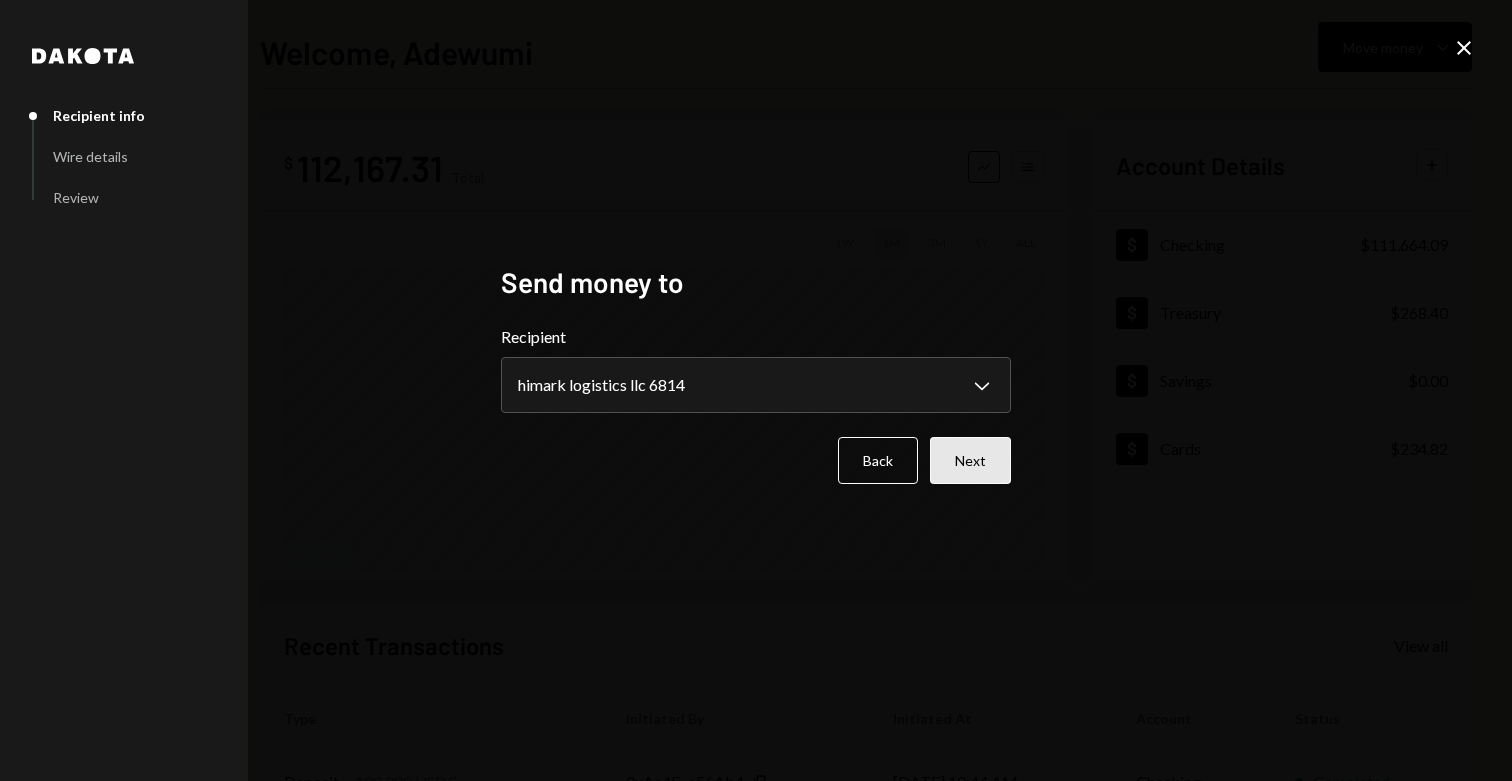 click on "Next" at bounding box center (970, 460) 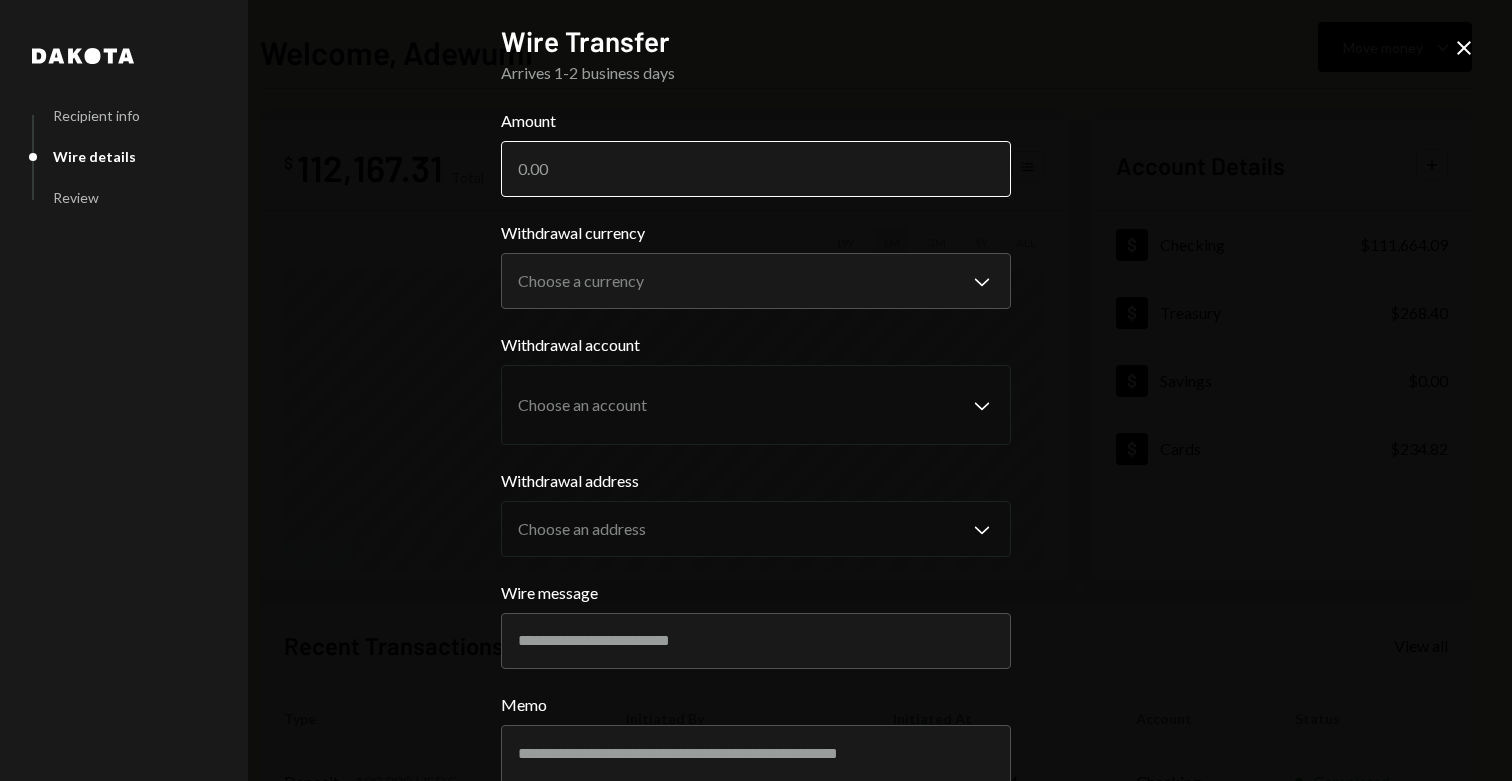 click on "Amount" at bounding box center [756, 169] 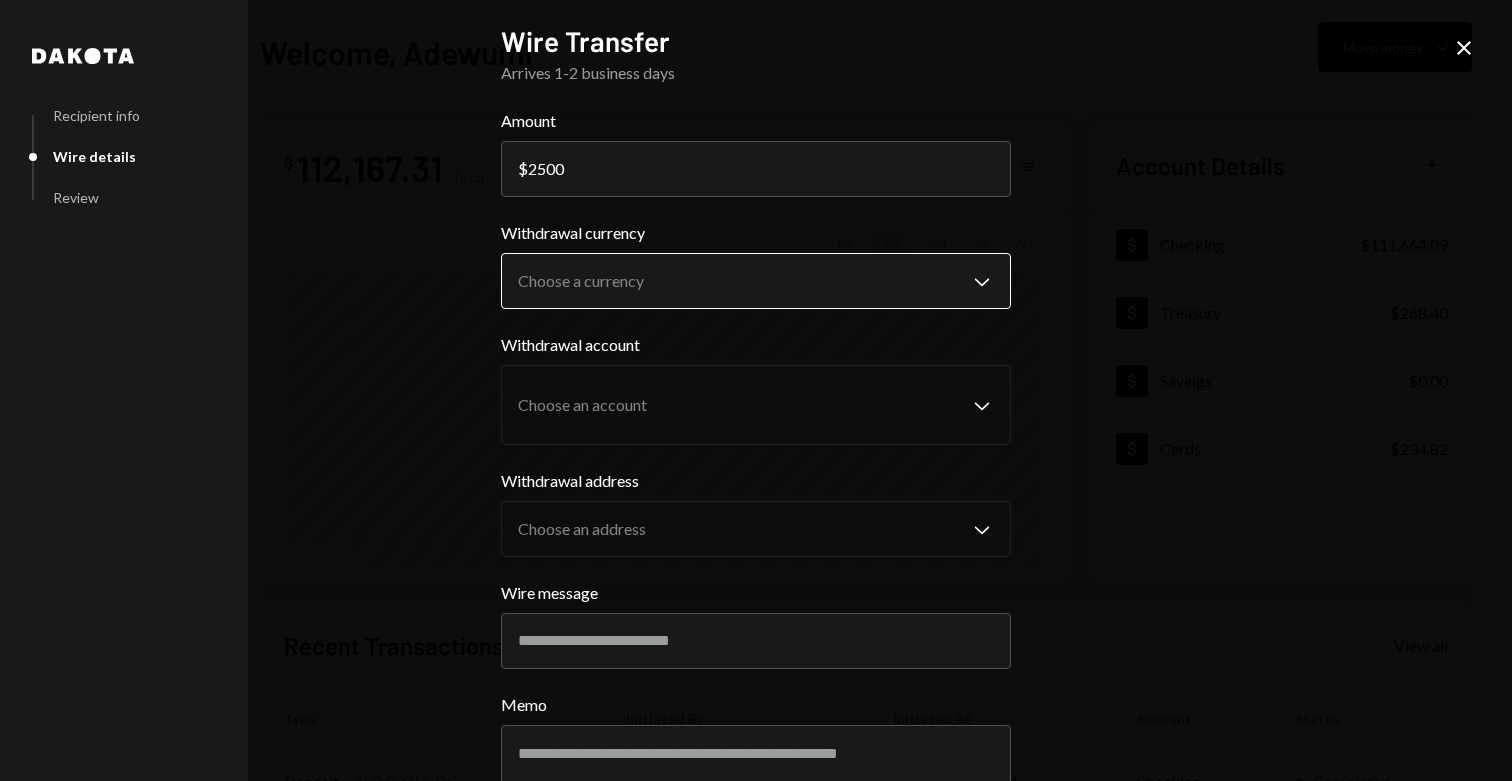 type on "2500" 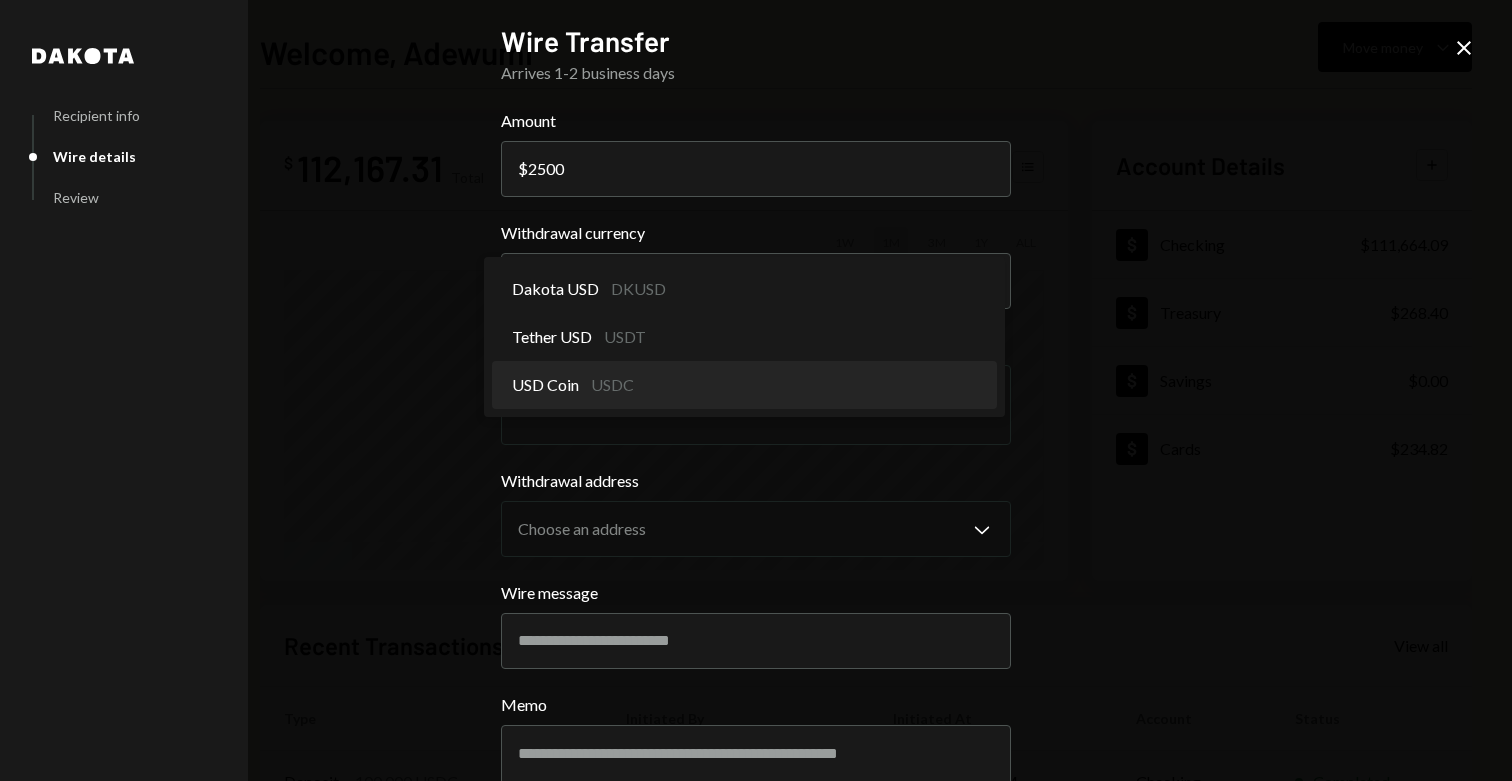 select on "****" 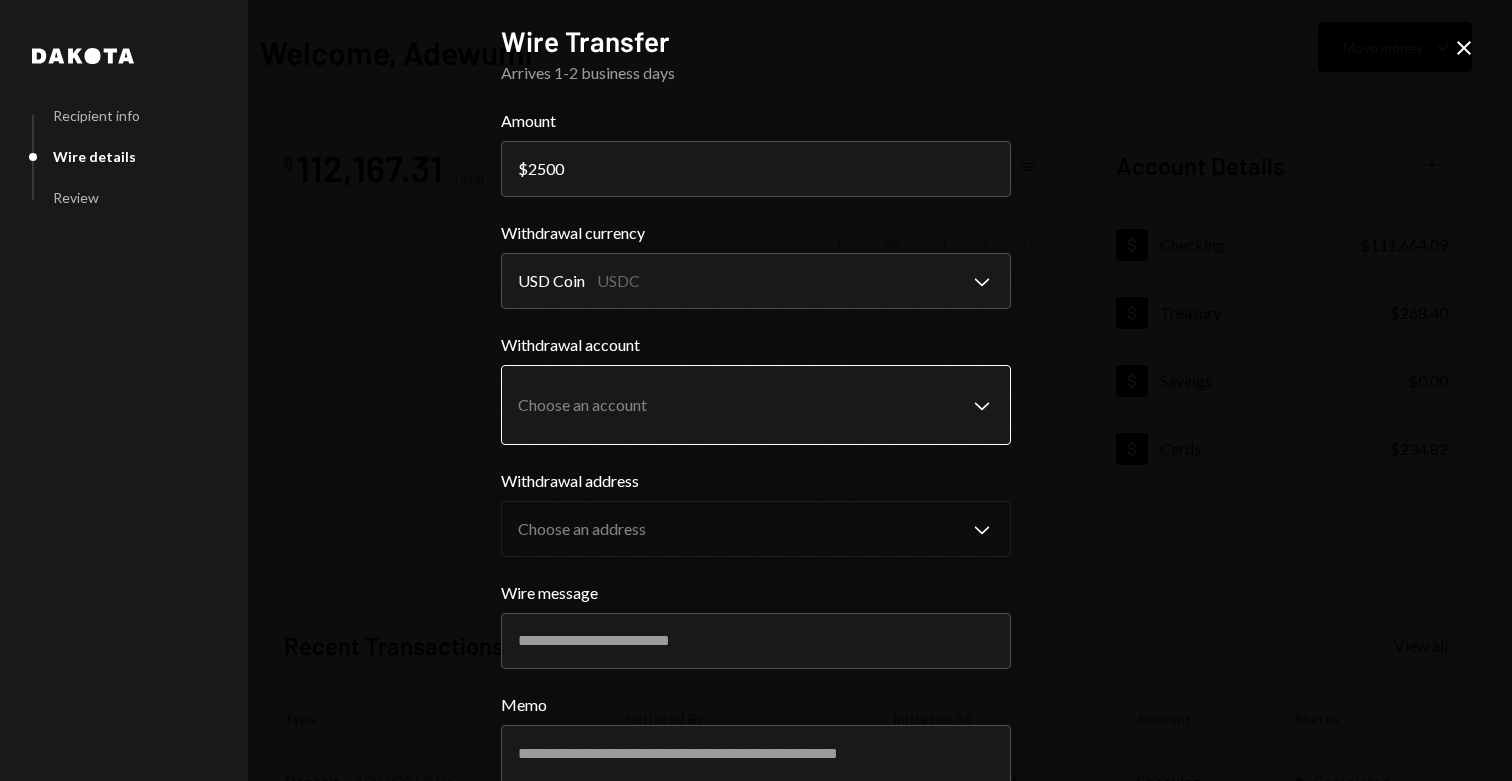 click on "S SPARK TECH HUB Caret Down Home Home Inbox Inbox Activities Transactions Accounts Accounts Caret Down Checking $111,664.09 Treasury $268.40 Savings $0.00 Cards $234.82 Dollar Rewards User Recipients Team Team Welcome, Adewumi Move money Caret Down $ 112,167.31 Total Graph Accounts 1W 1M 3M 1Y ALL Account Details Plus Dollar Checking $111,664.09 Dollar Treasury $268.40 Dollar Savings $0.00 Dollar Cards $234.82 Recent Transactions View all Type Initiated By Initiated At Account Status Deposit 100,000  USDC 0xAe4F...eF6Ab4 Copy 07/23/25 10:44 AM Checking Completed Withdrawal 40,000  USDC Adewumi Hammed 07/23/25 10:40 AM Checking Completed Bank Payment $6,404.39 Adewumi Hammed 07/23/25 9:56 AM Checking Completed Bank Payment $25,932.90 Adewumi Hammed 07/23/25 9:08 AM Checking Completed Bank Payment $3,748.74 Olusola Kolawole 07/23/25 7:11 AM Checking Completed /dashboard Dakota Recipient info Wire details Review Wire Transfer Arrives 1-2 business days Amount $ 2500 Withdrawal currency USD Coin USDC Chevron Down" at bounding box center (756, 390) 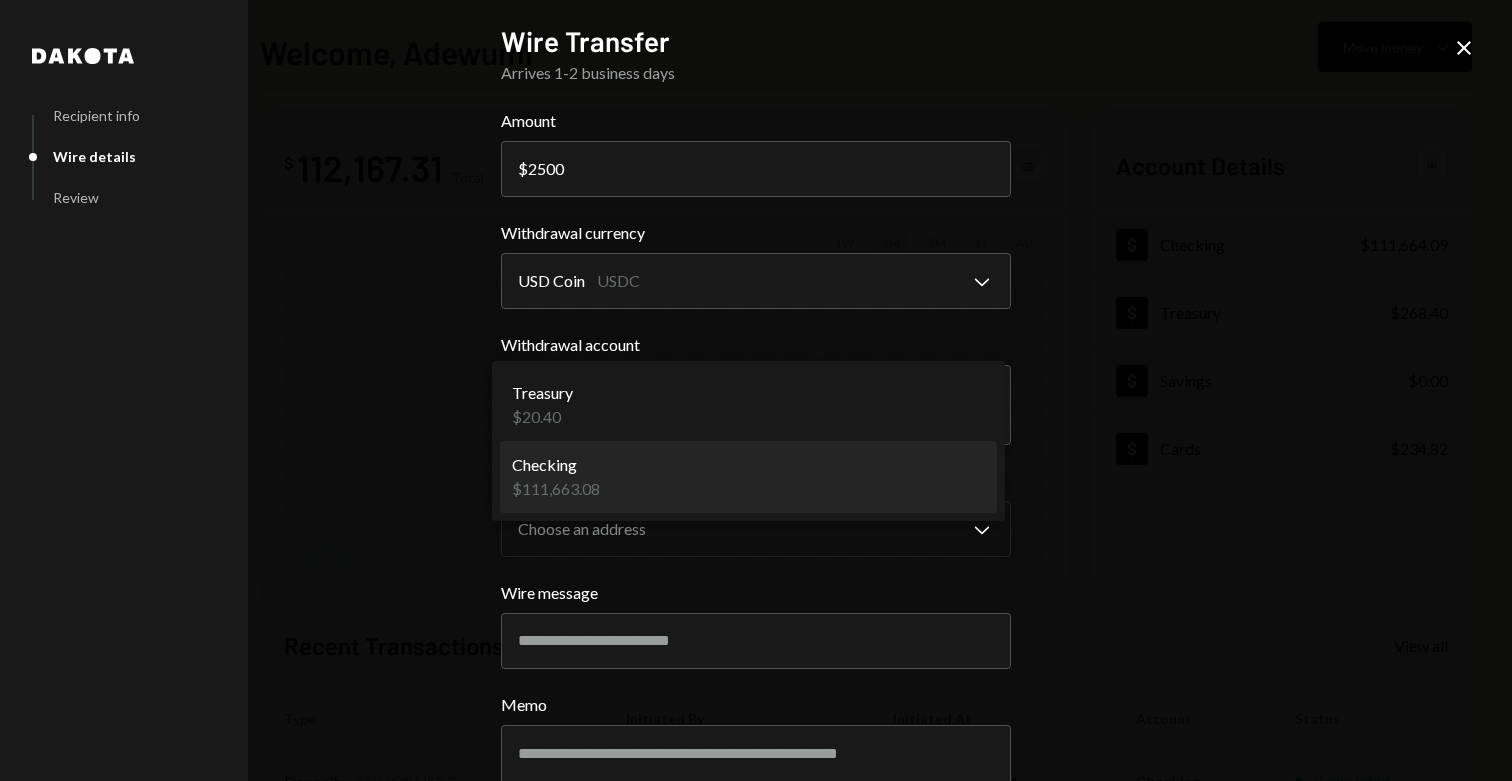 select on "**********" 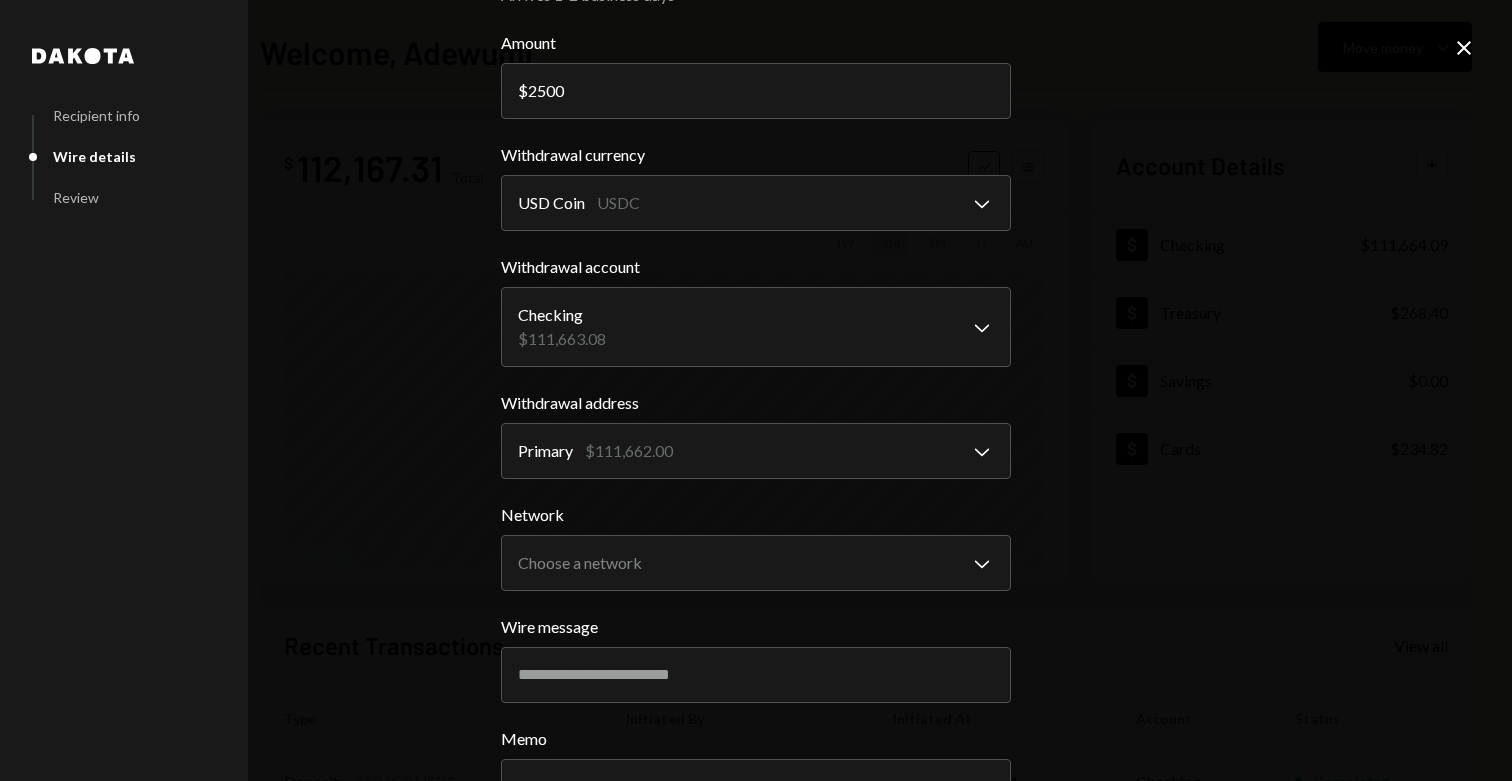 scroll, scrollTop: 144, scrollLeft: 0, axis: vertical 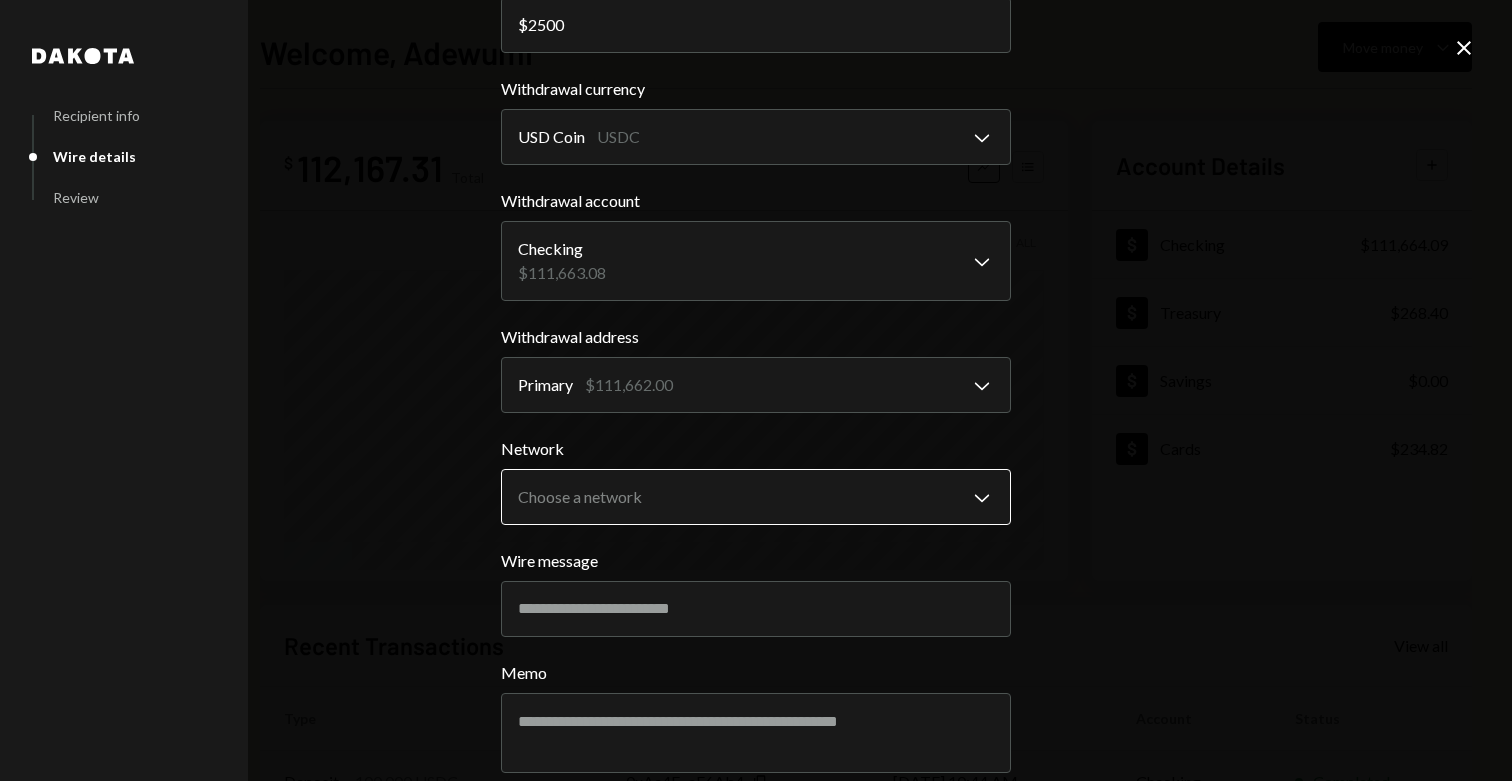 click on "S SPARK TECH HUB Caret Down Home Home Inbox Inbox Activities Transactions Accounts Accounts Caret Down Checking $111,664.09 Treasury $268.40 Savings $0.00 Cards $234.82 Dollar Rewards User Recipients Team Team Welcome, Adewumi Move money Caret Down $ 112,167.31 Total Graph Accounts 1W 1M 3M 1Y ALL Account Details Plus Dollar Checking $111,664.09 Dollar Treasury $268.40 Dollar Savings $0.00 Dollar Cards $234.82 Recent Transactions View all Type Initiated By Initiated At Account Status Deposit 100,000  USDC 0xAe4F...eF6Ab4 Copy 07/23/25 10:44 AM Checking Completed Withdrawal 40,000  USDC Adewumi Hammed 07/23/25 10:40 AM Checking Completed Bank Payment $6,404.39 Adewumi Hammed 07/23/25 9:56 AM Checking Completed Bank Payment $25,932.90 Adewumi Hammed 07/23/25 9:08 AM Checking Completed Bank Payment $3,748.74 Olusola Kolawole 07/23/25 7:11 AM Checking Completed /dashboard Dakota Recipient info Wire details Review Wire Transfer Arrives 1-2 business days Amount $ 2500 Withdrawal currency USD Coin USDC Chevron Down" at bounding box center (756, 390) 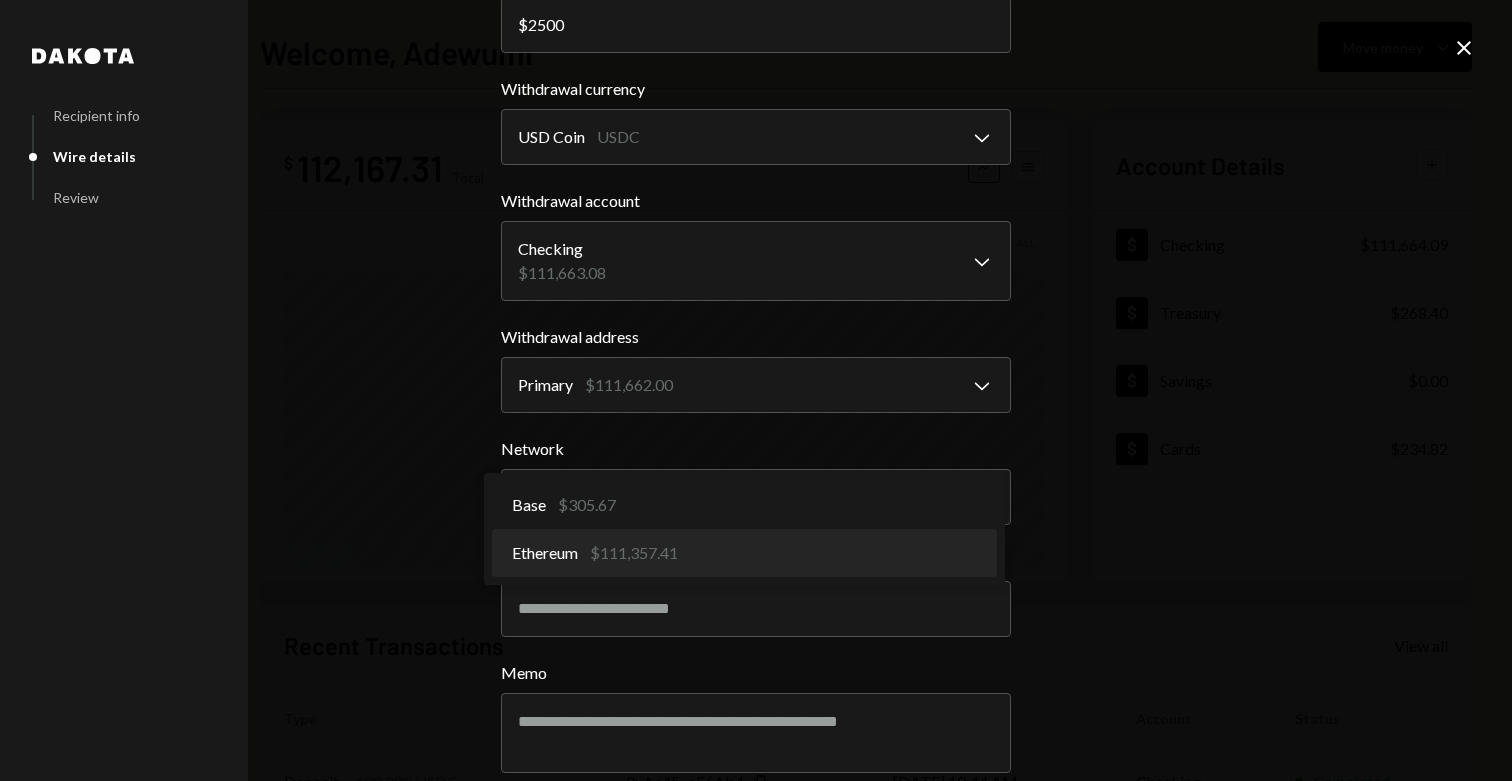 select on "**********" 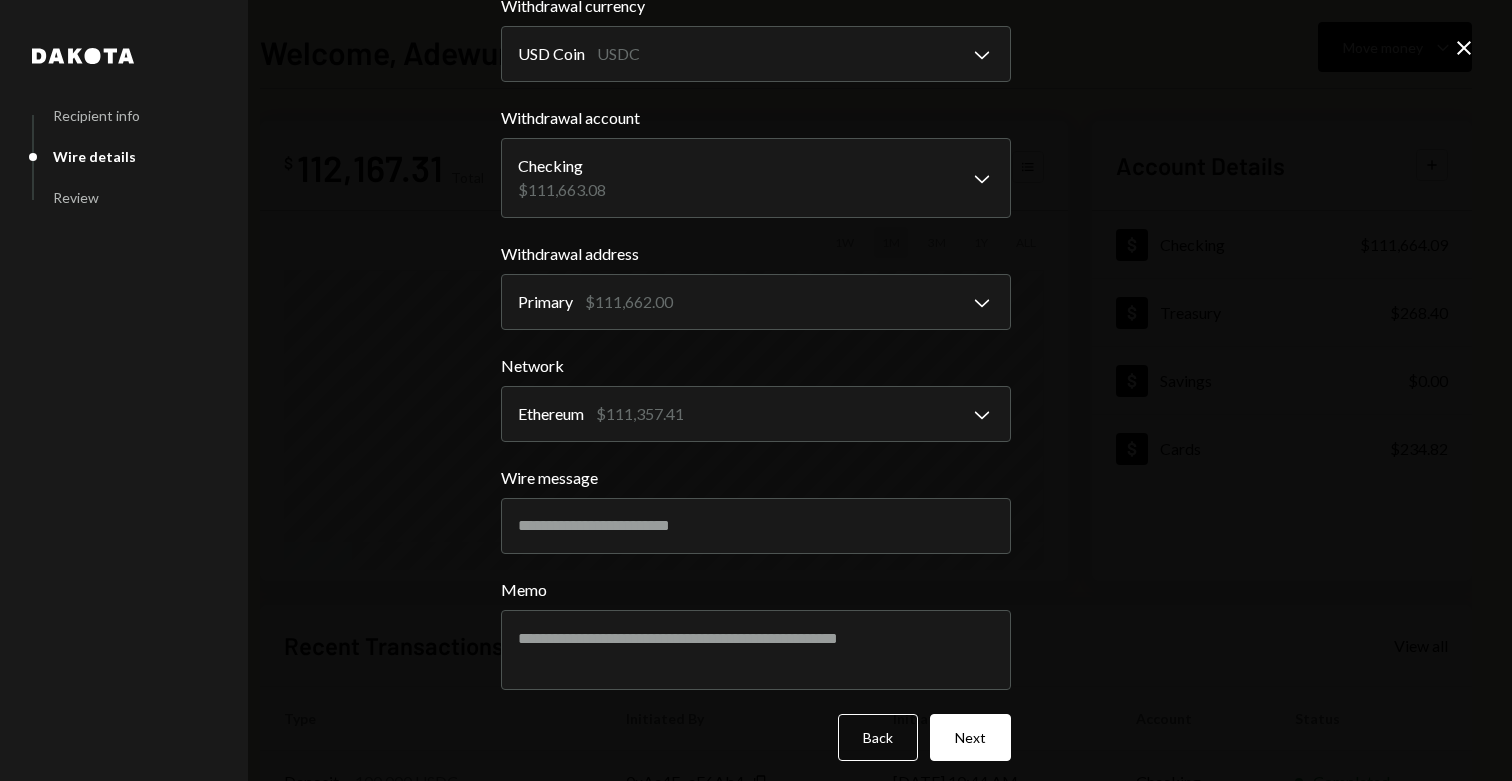 scroll, scrollTop: 238, scrollLeft: 0, axis: vertical 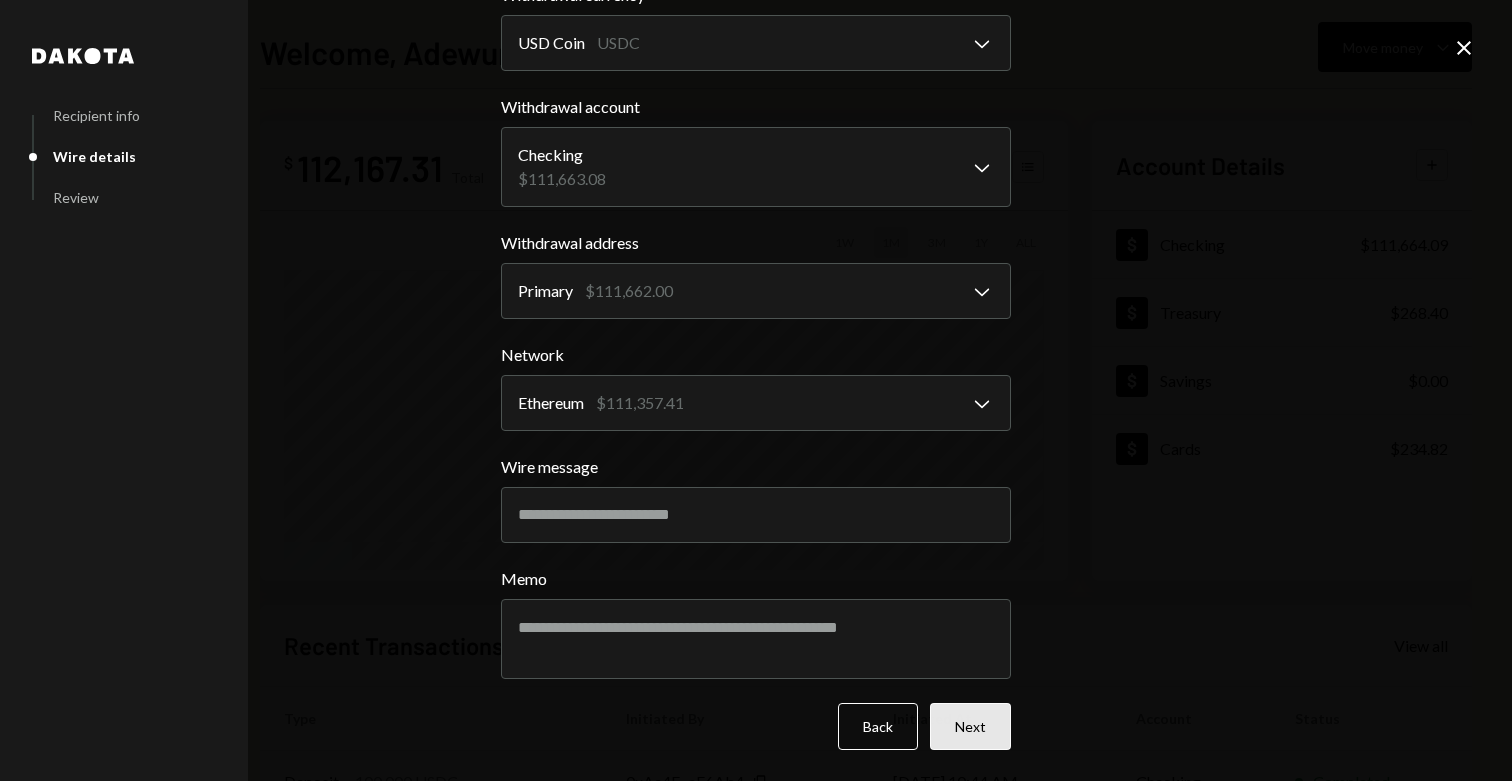 click on "Next" at bounding box center [970, 726] 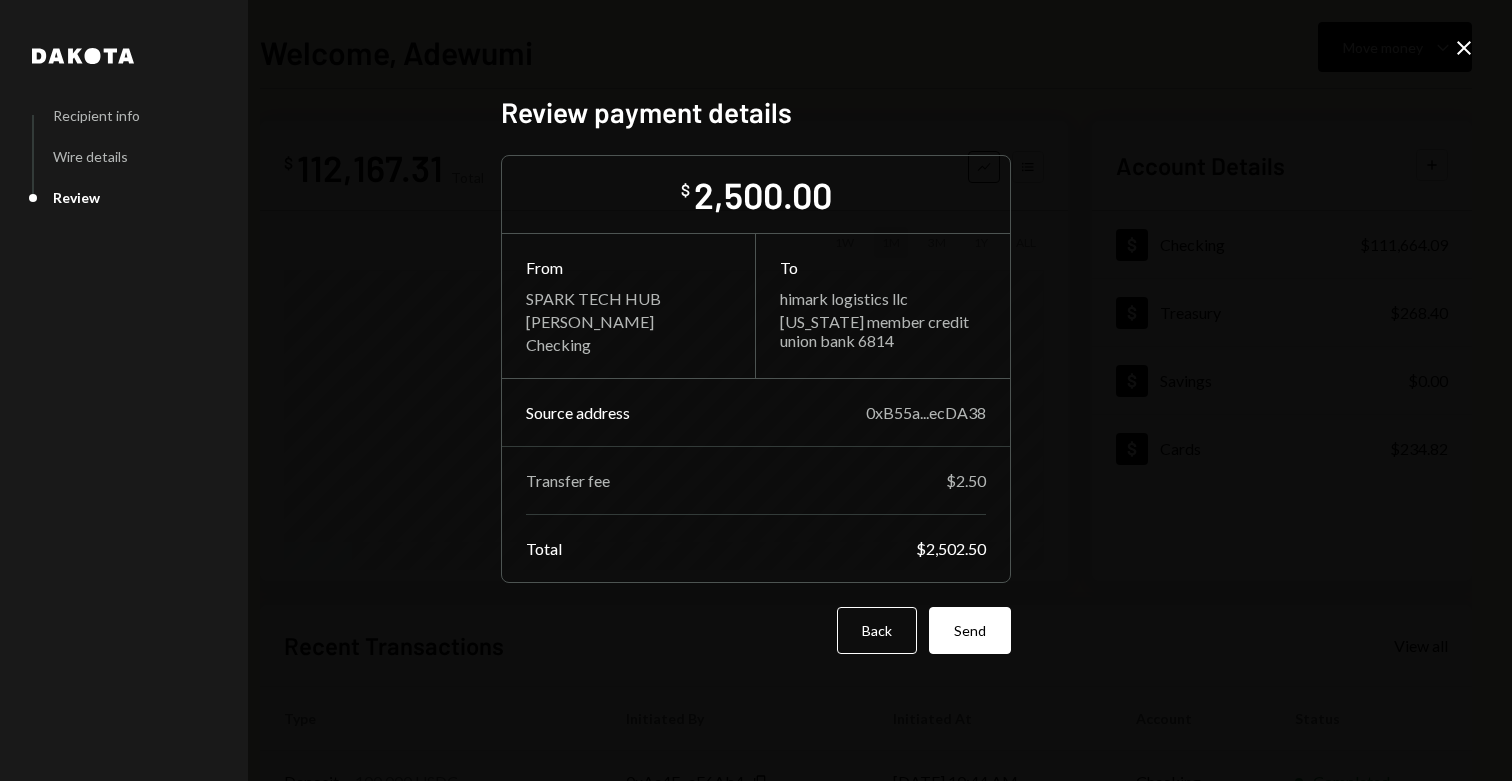 scroll, scrollTop: 0, scrollLeft: 0, axis: both 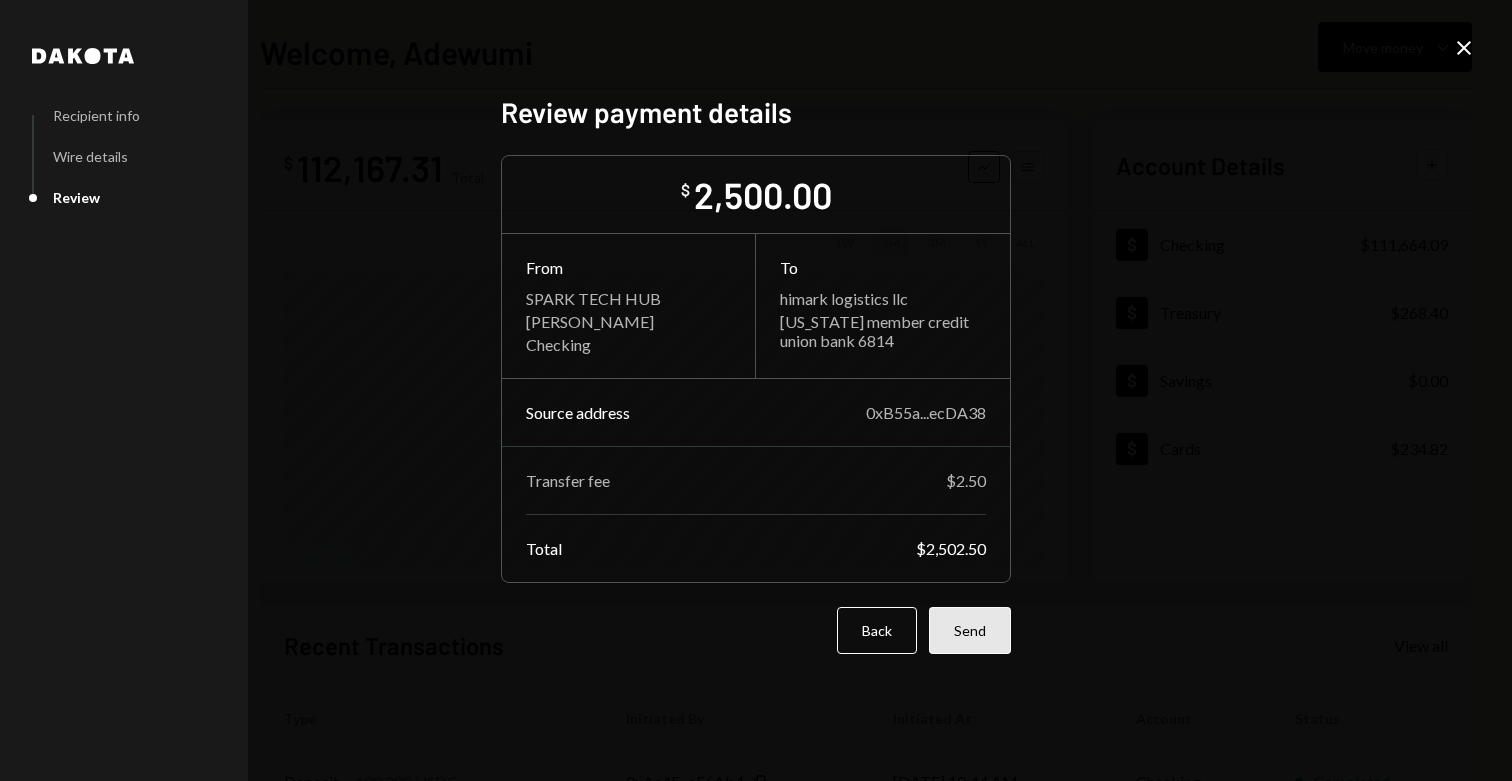 click on "Send" at bounding box center (970, 630) 